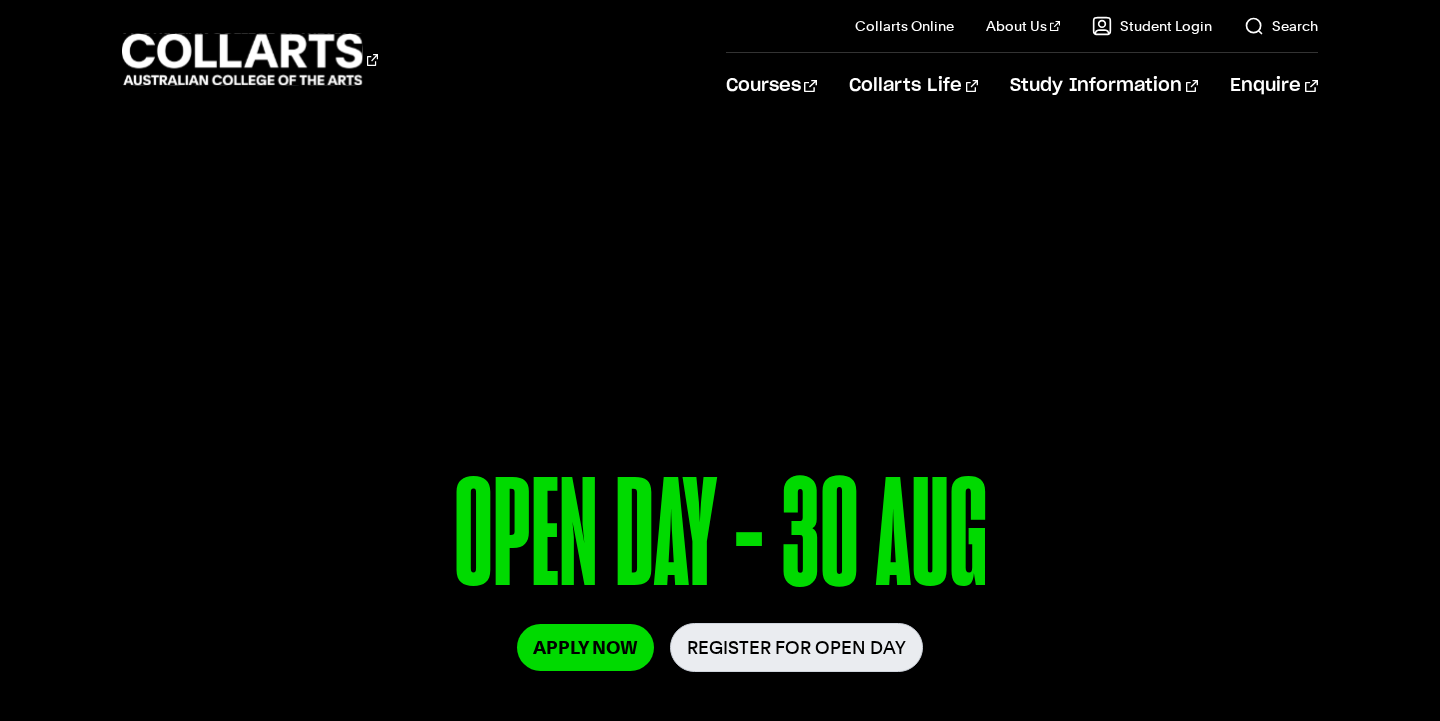scroll, scrollTop: 0, scrollLeft: 0, axis: both 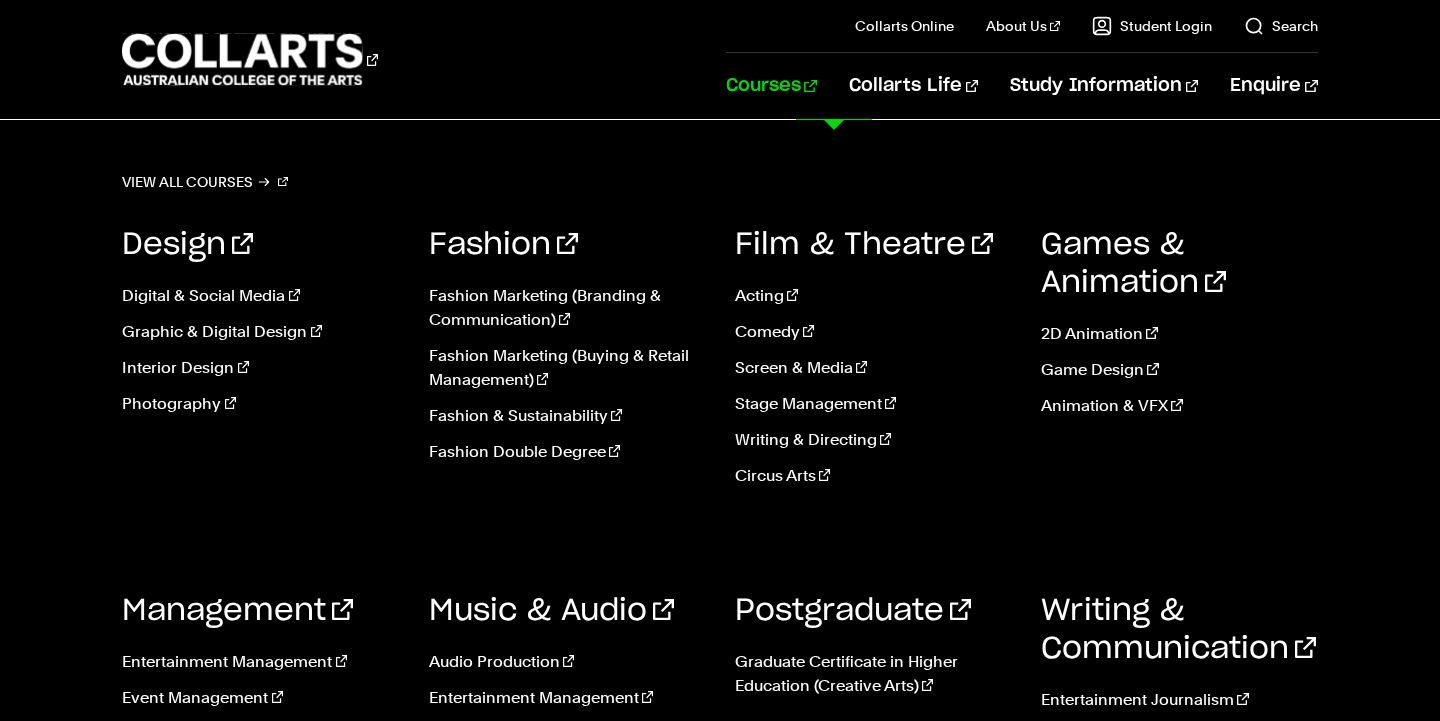 click on "Courses" at bounding box center [771, 86] 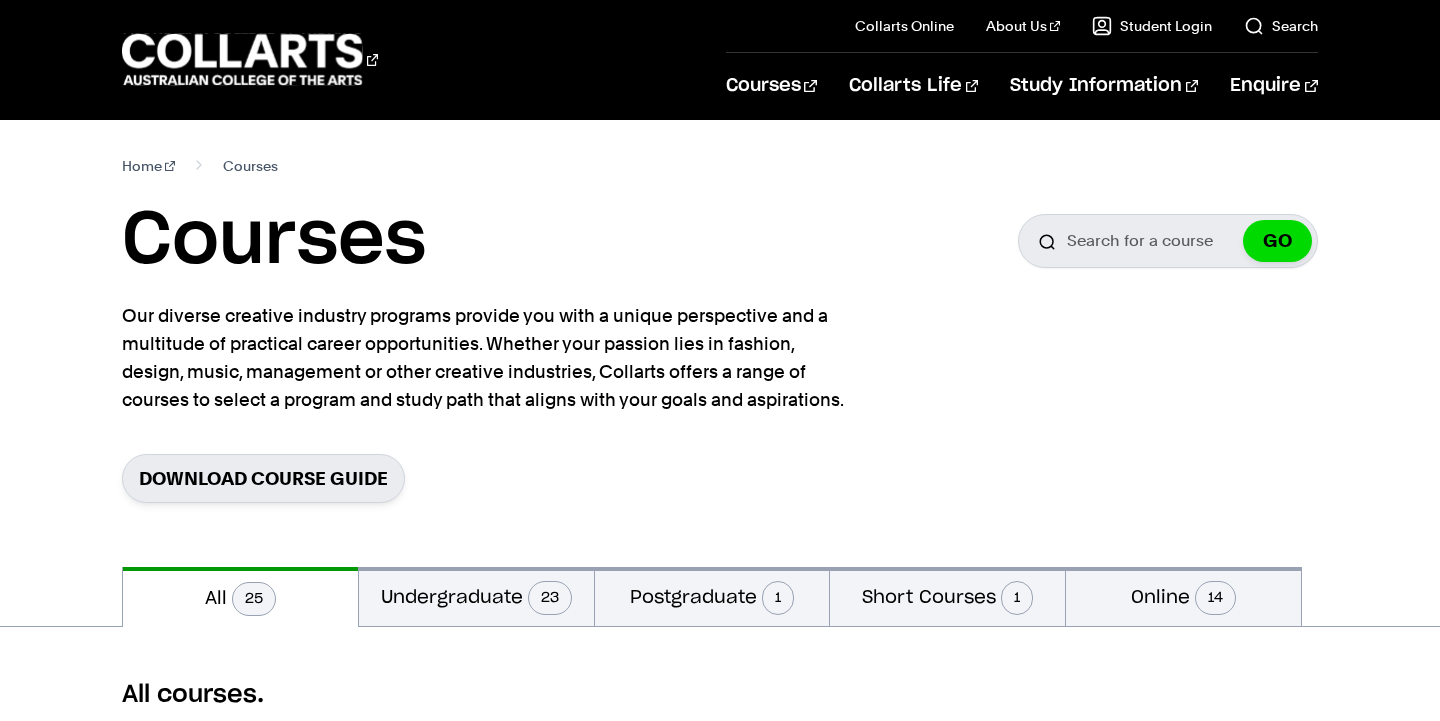 scroll, scrollTop: 371, scrollLeft: 0, axis: vertical 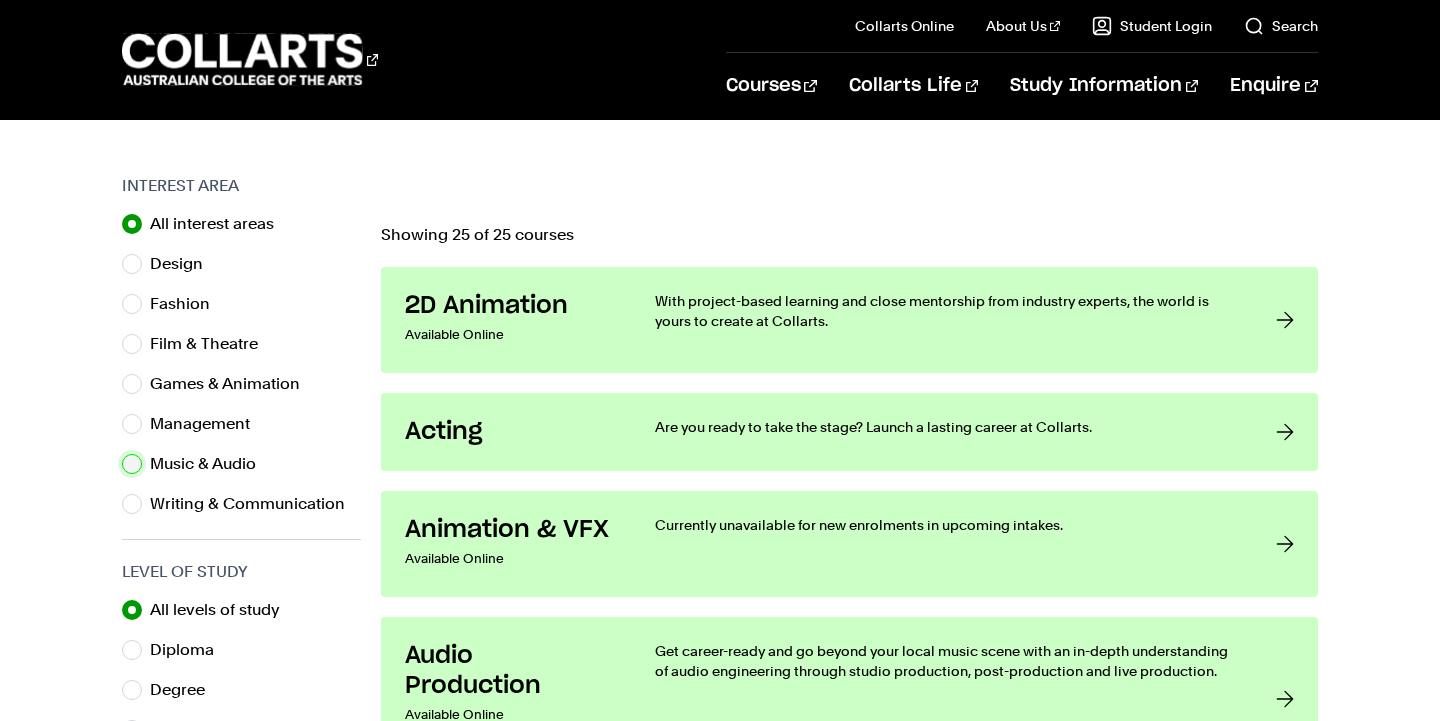 click on "Music & Audio" at bounding box center (132, 464) 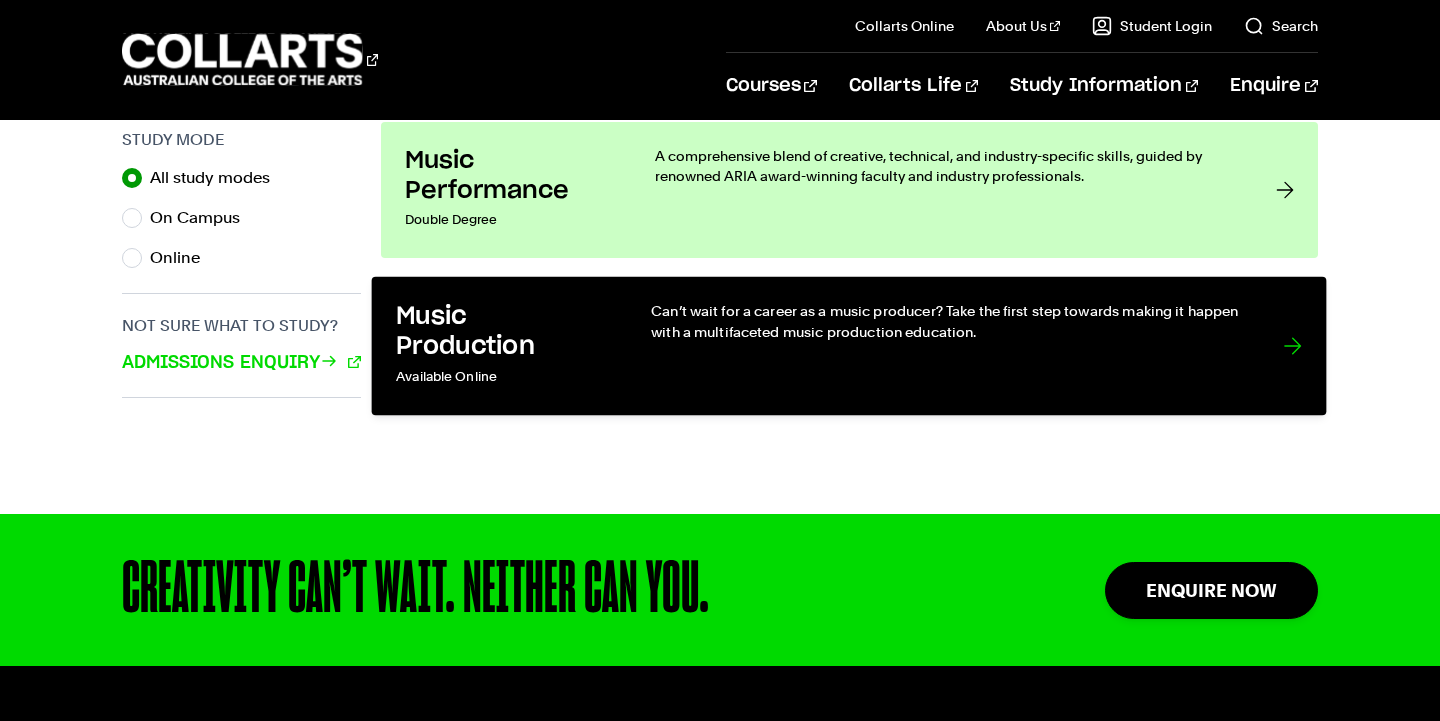 scroll, scrollTop: 1325, scrollLeft: 0, axis: vertical 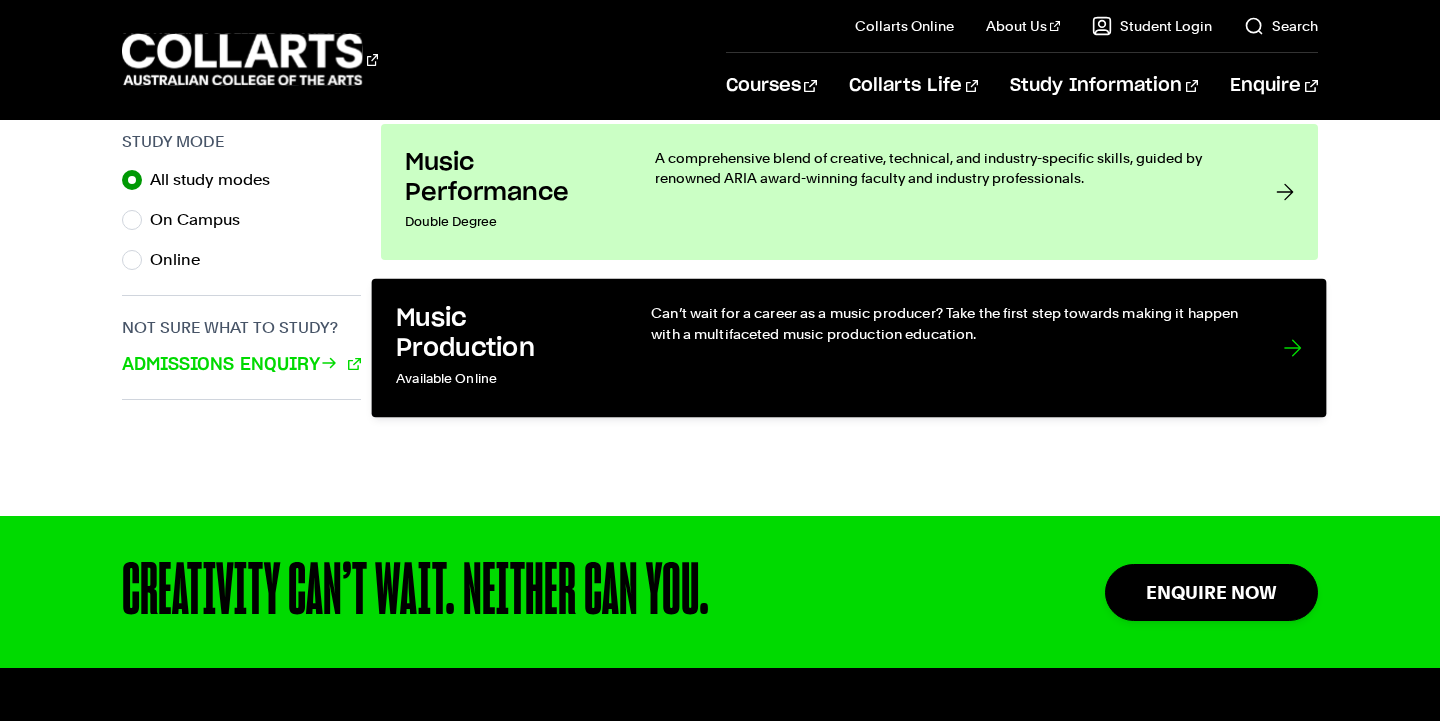 click on "Can’t wait for a career as a music producer? Take the first step towards making it happen with a multifaceted music production education." at bounding box center [948, 348] 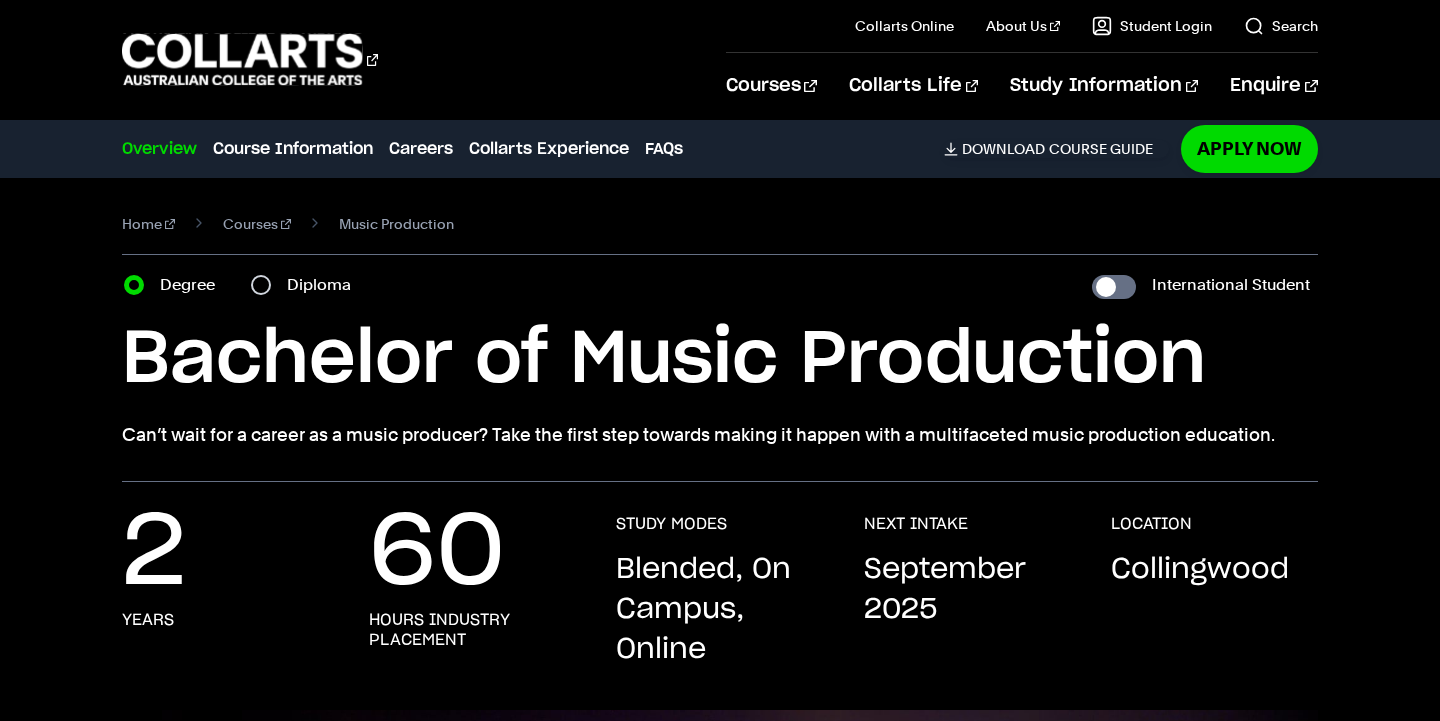 scroll, scrollTop: 0, scrollLeft: 0, axis: both 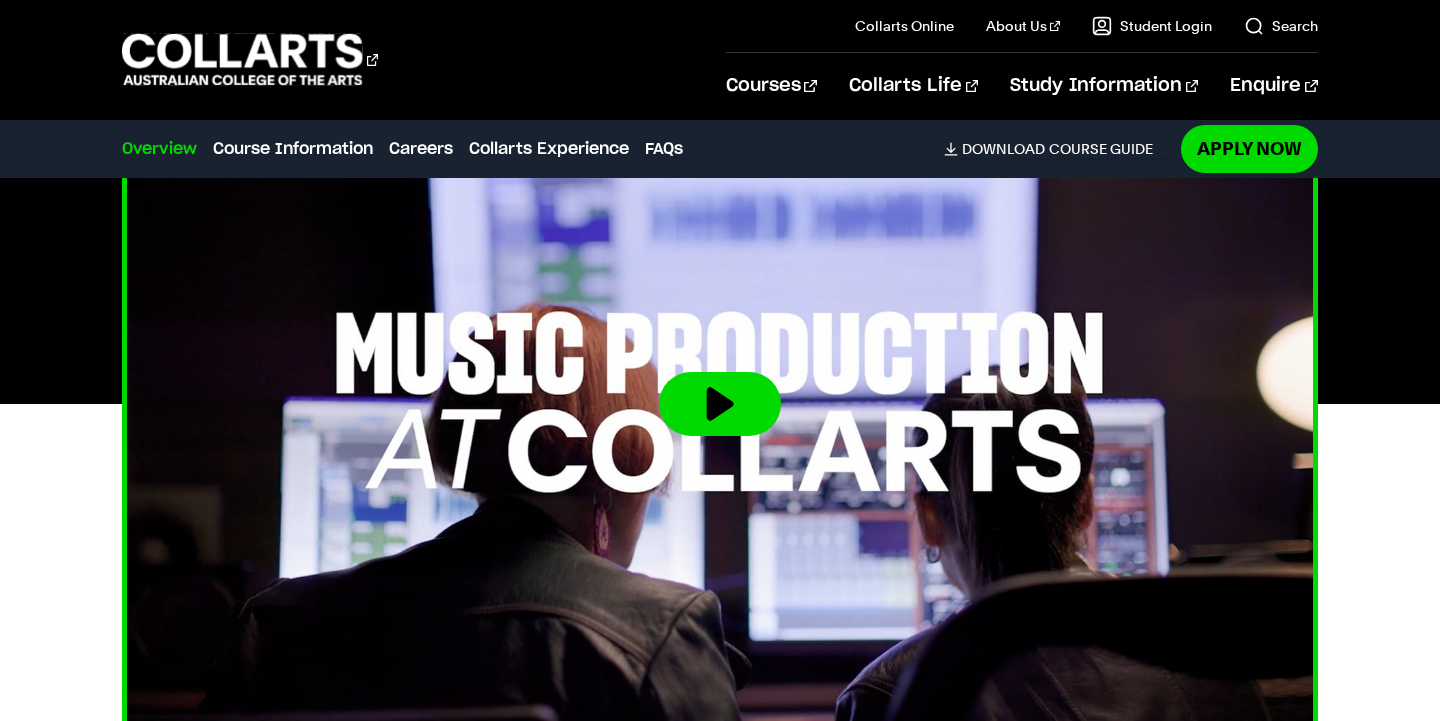 click at bounding box center [720, 404] 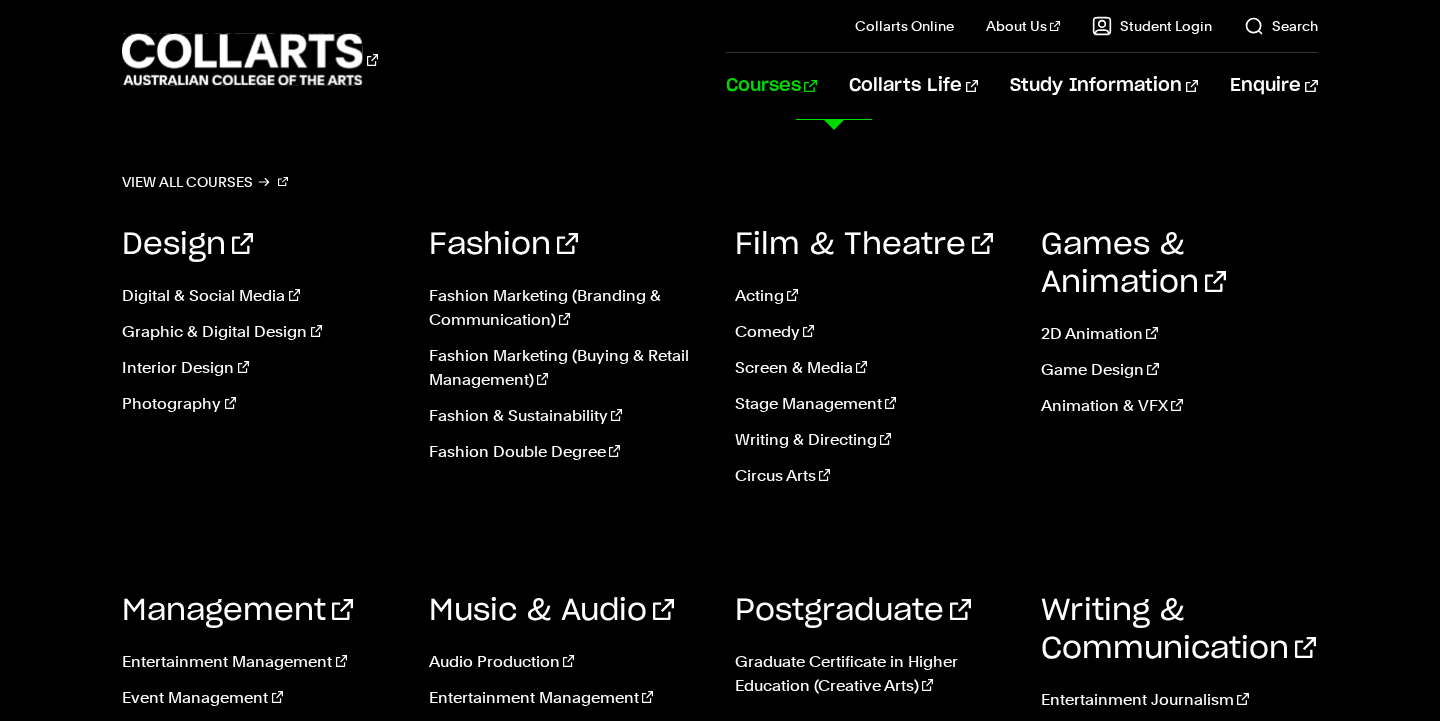 scroll, scrollTop: 786, scrollLeft: 0, axis: vertical 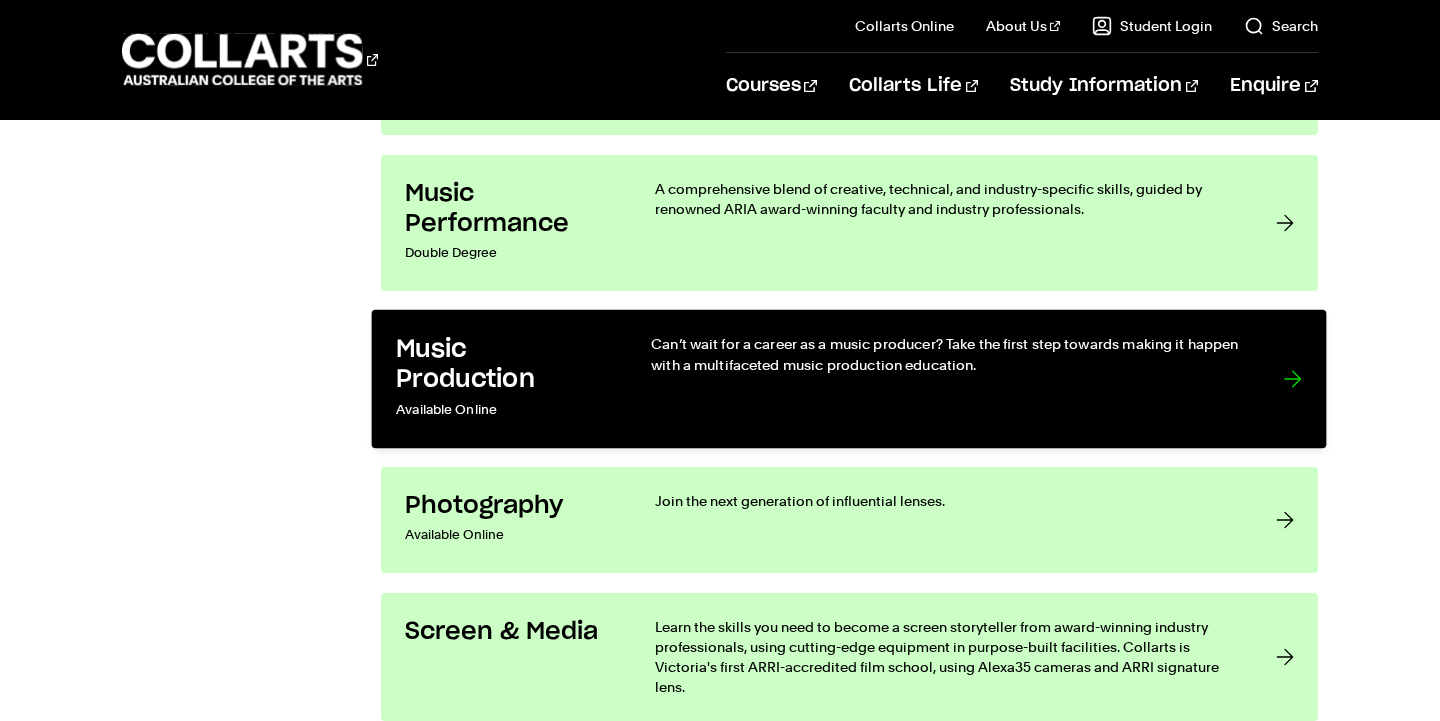 click on "Music Production
Available Online
Can’t wait for a career as a music producer? Take the first step towards making it happen with a multifaceted music production education." at bounding box center (849, 379) 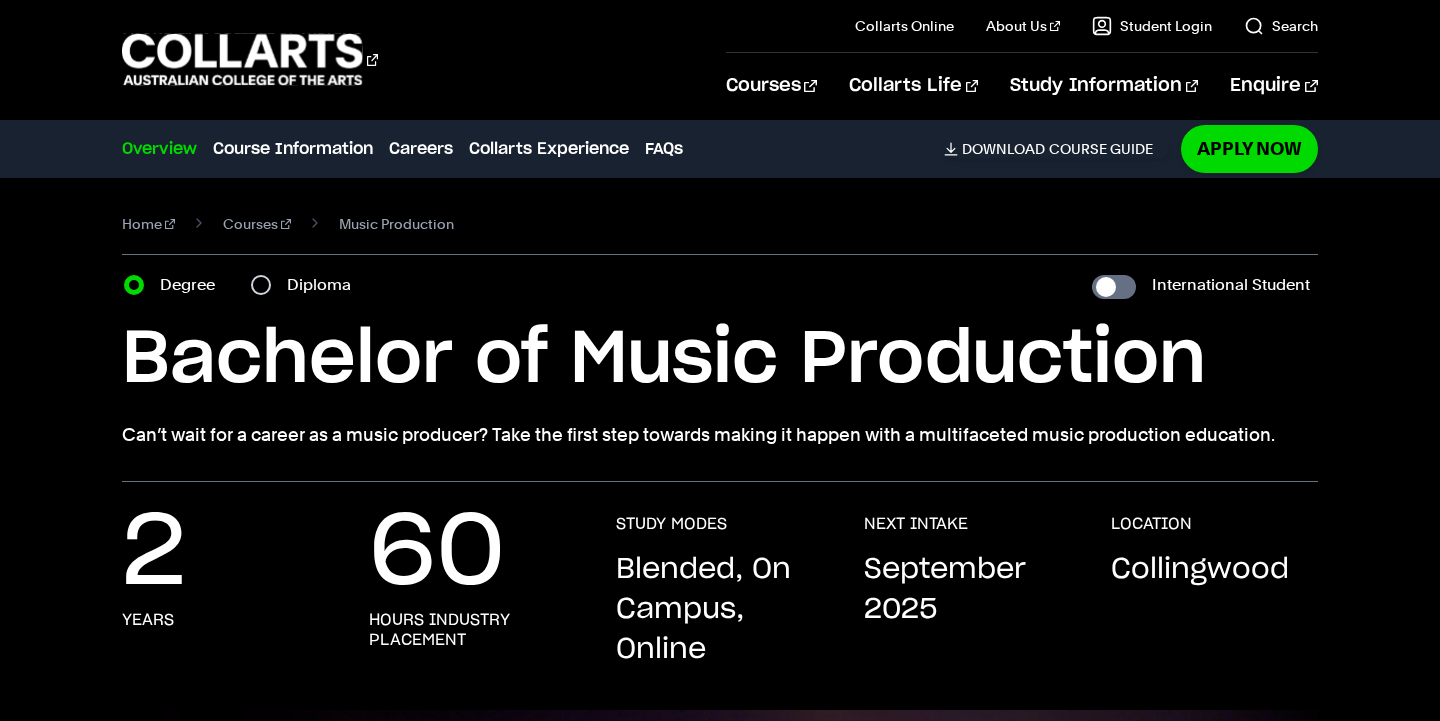 scroll, scrollTop: 0, scrollLeft: 0, axis: both 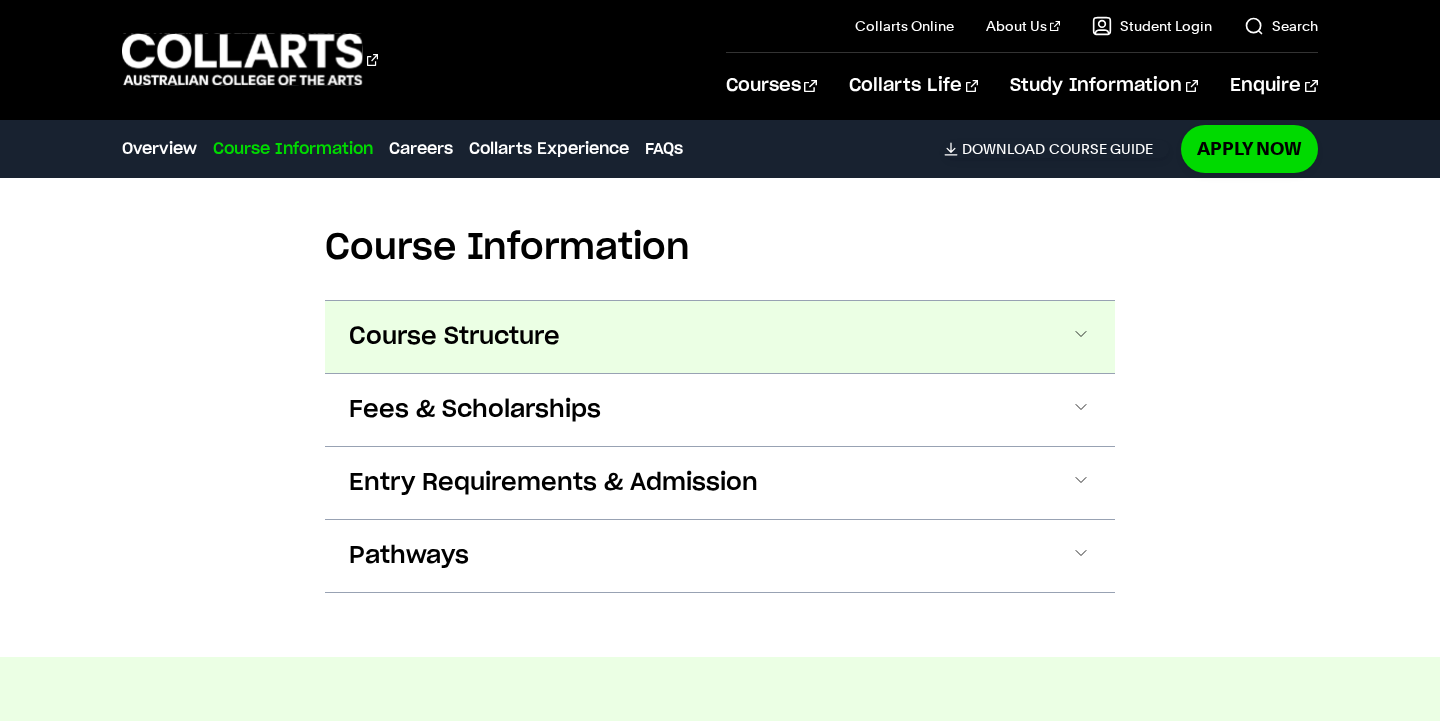 click at bounding box center (1081, 337) 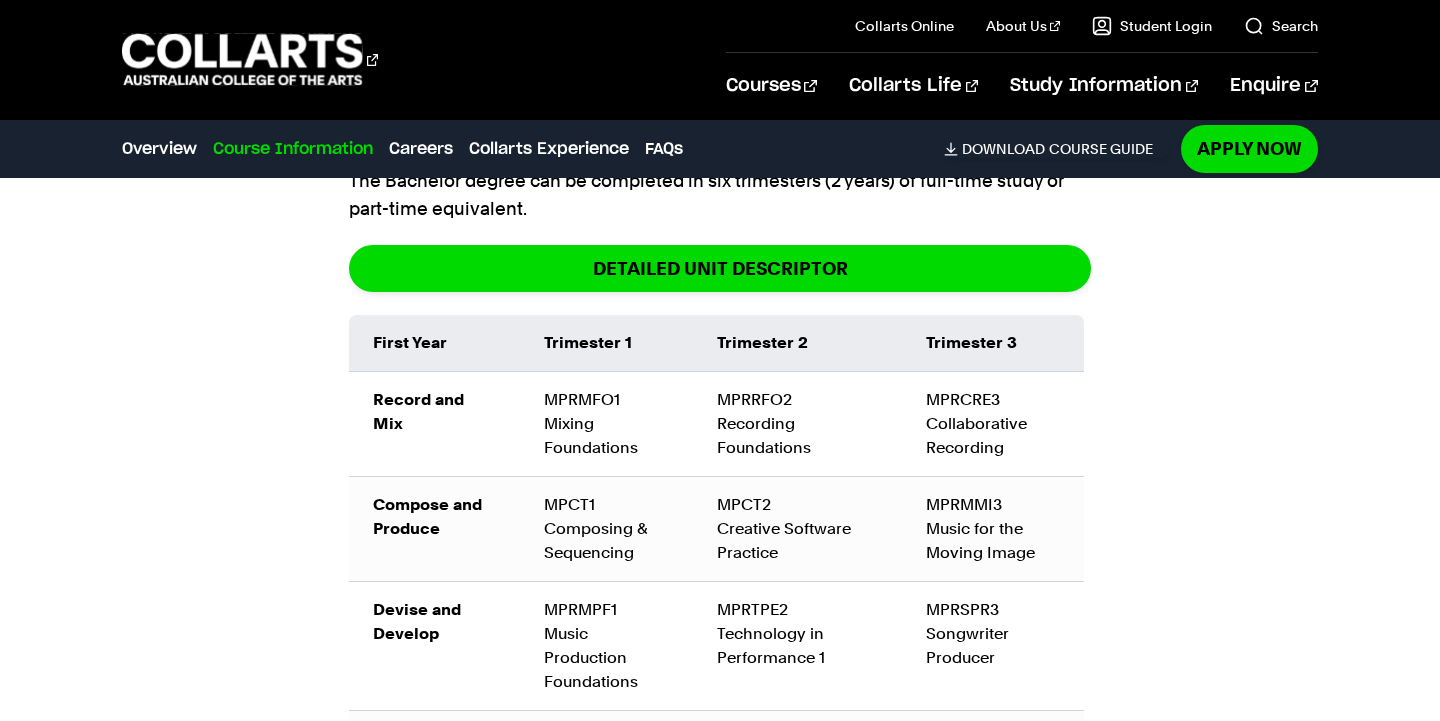 scroll, scrollTop: 2859, scrollLeft: 0, axis: vertical 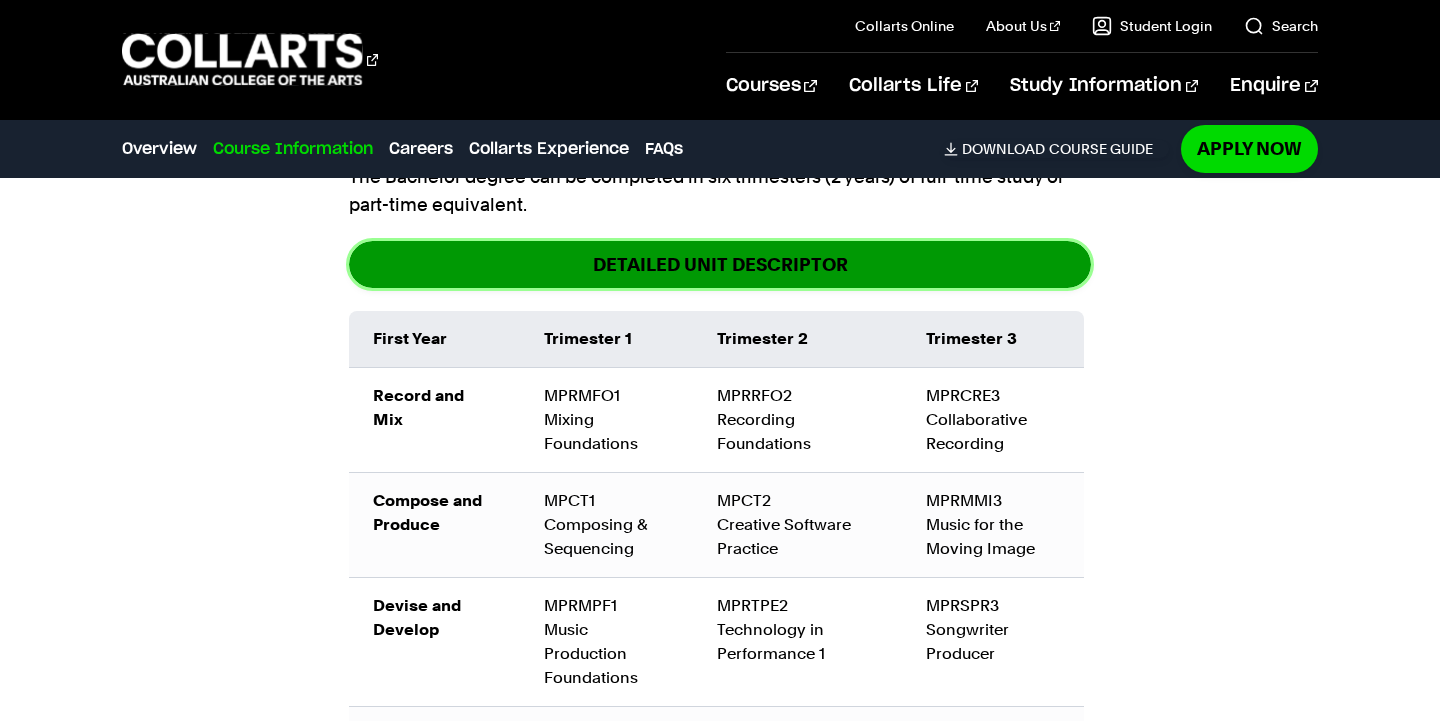 click on "DETAILED UNIT DESCRIPTOR" at bounding box center [720, 264] 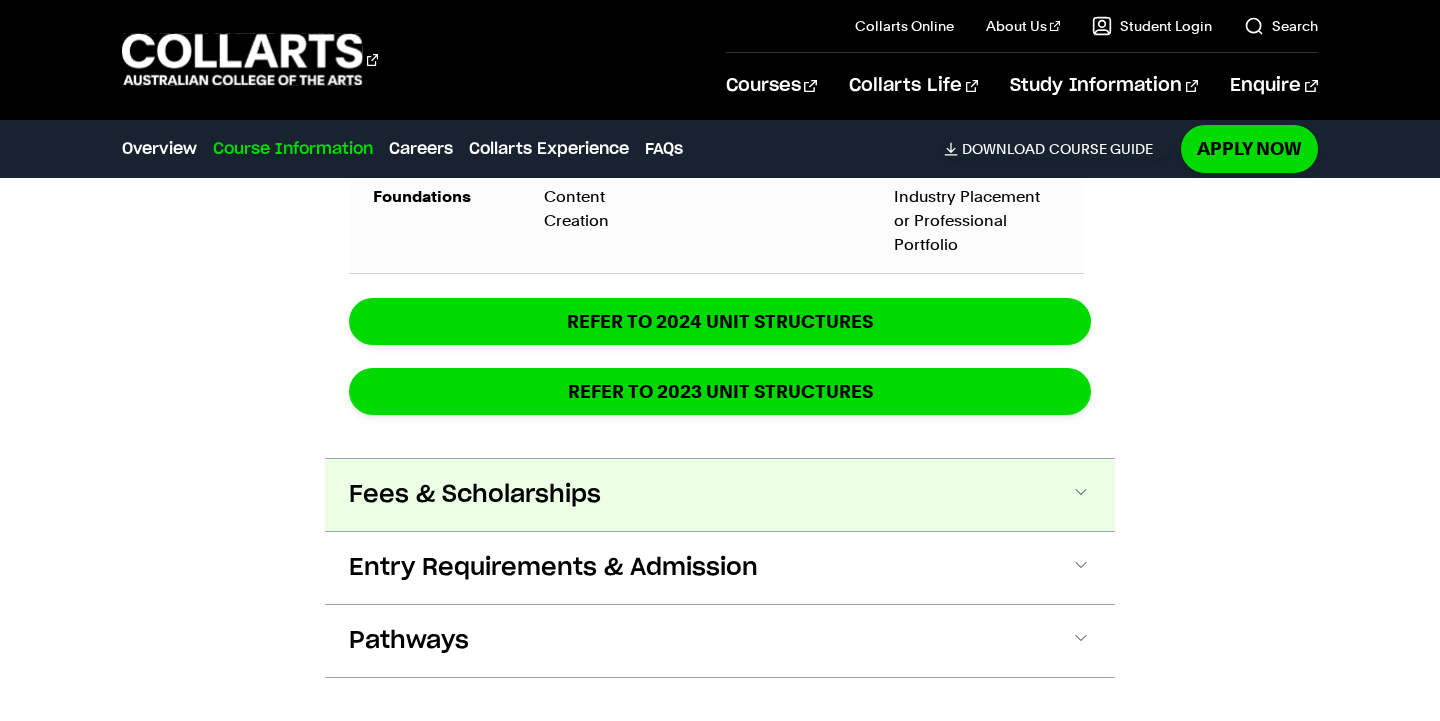 click on "Fees & Scholarships" at bounding box center [720, 495] 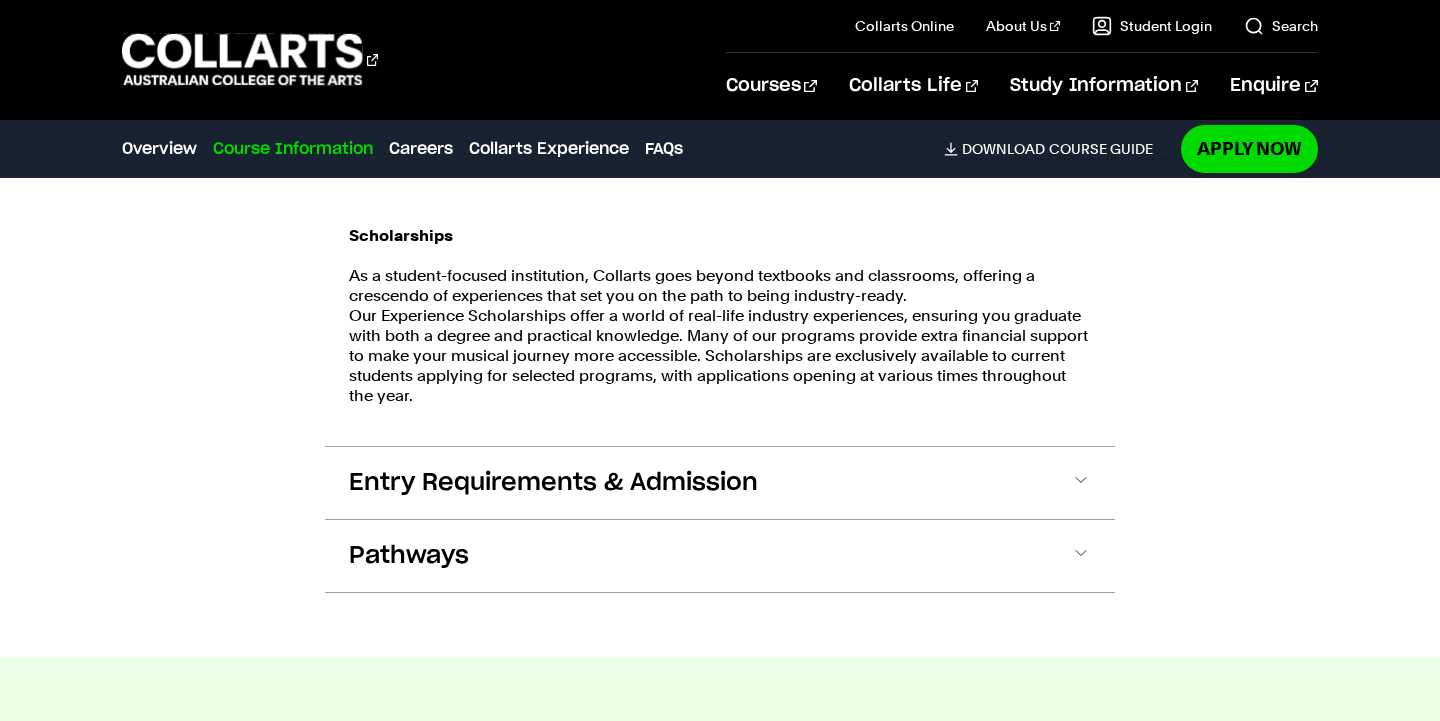 scroll, scrollTop: 4808, scrollLeft: 0, axis: vertical 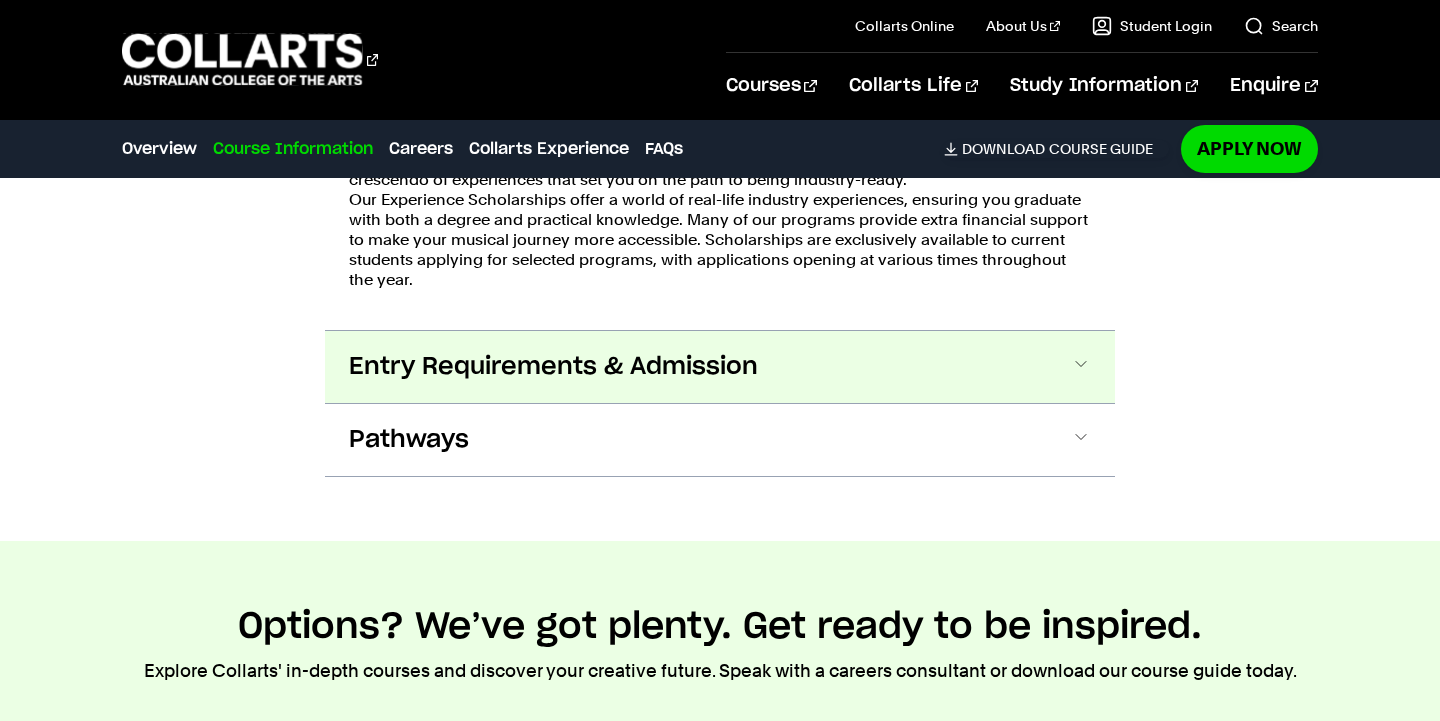 click on "Entry Requirements & Admission" at bounding box center [553, 367] 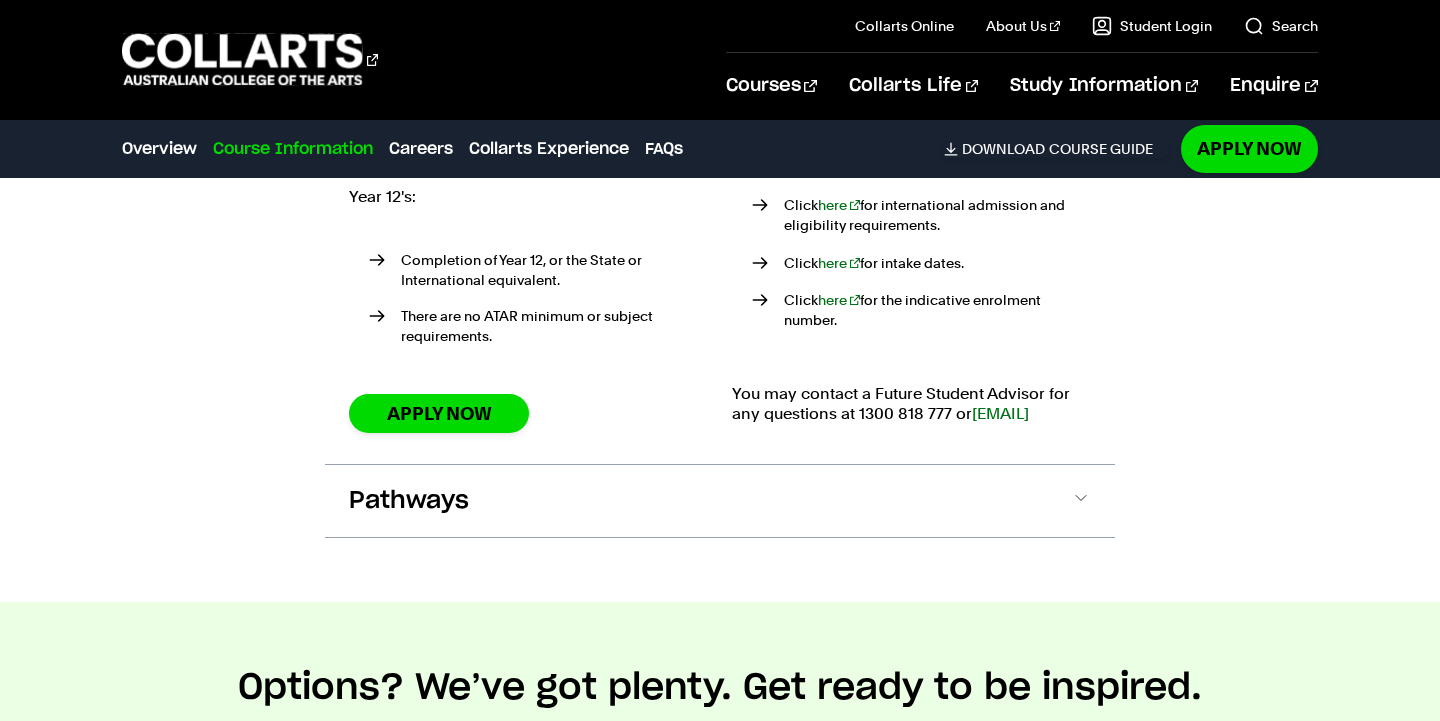 scroll, scrollTop: 5411, scrollLeft: 0, axis: vertical 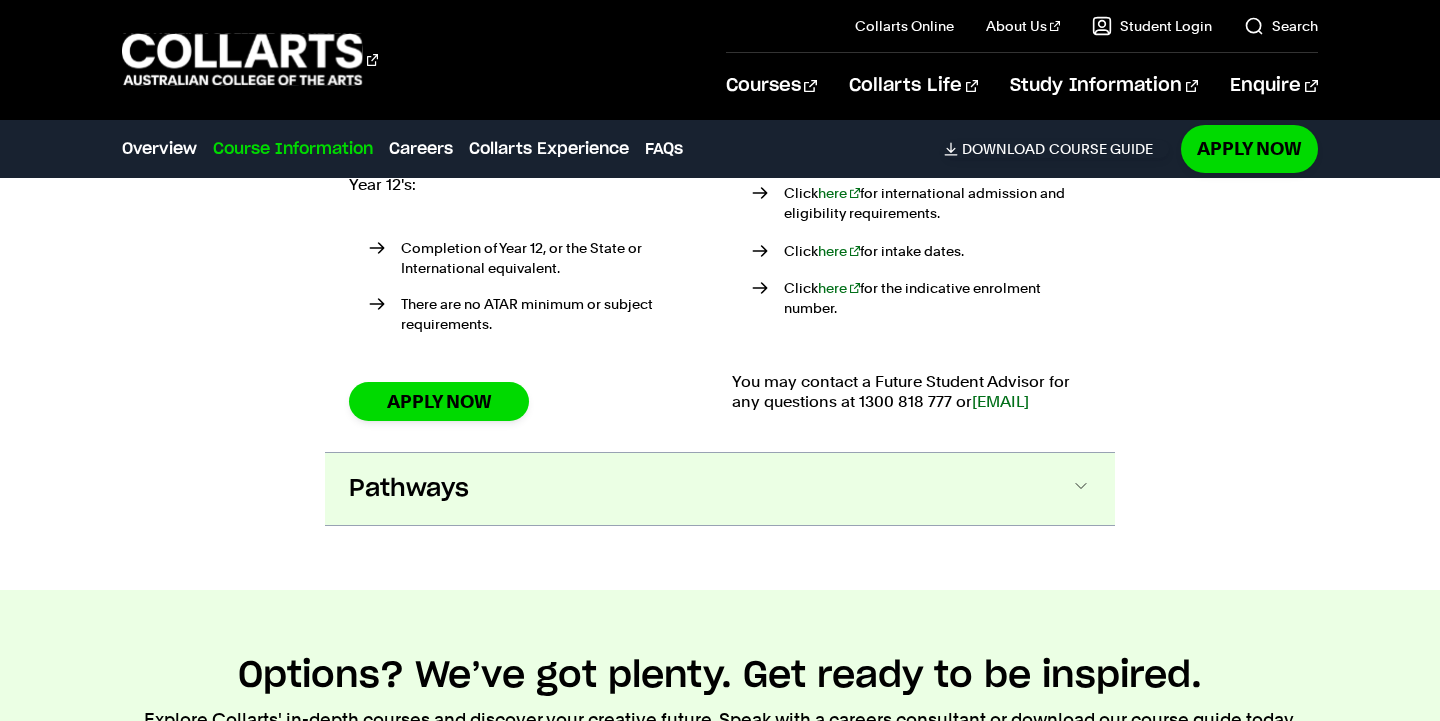 click on "Pathways" at bounding box center (409, 489) 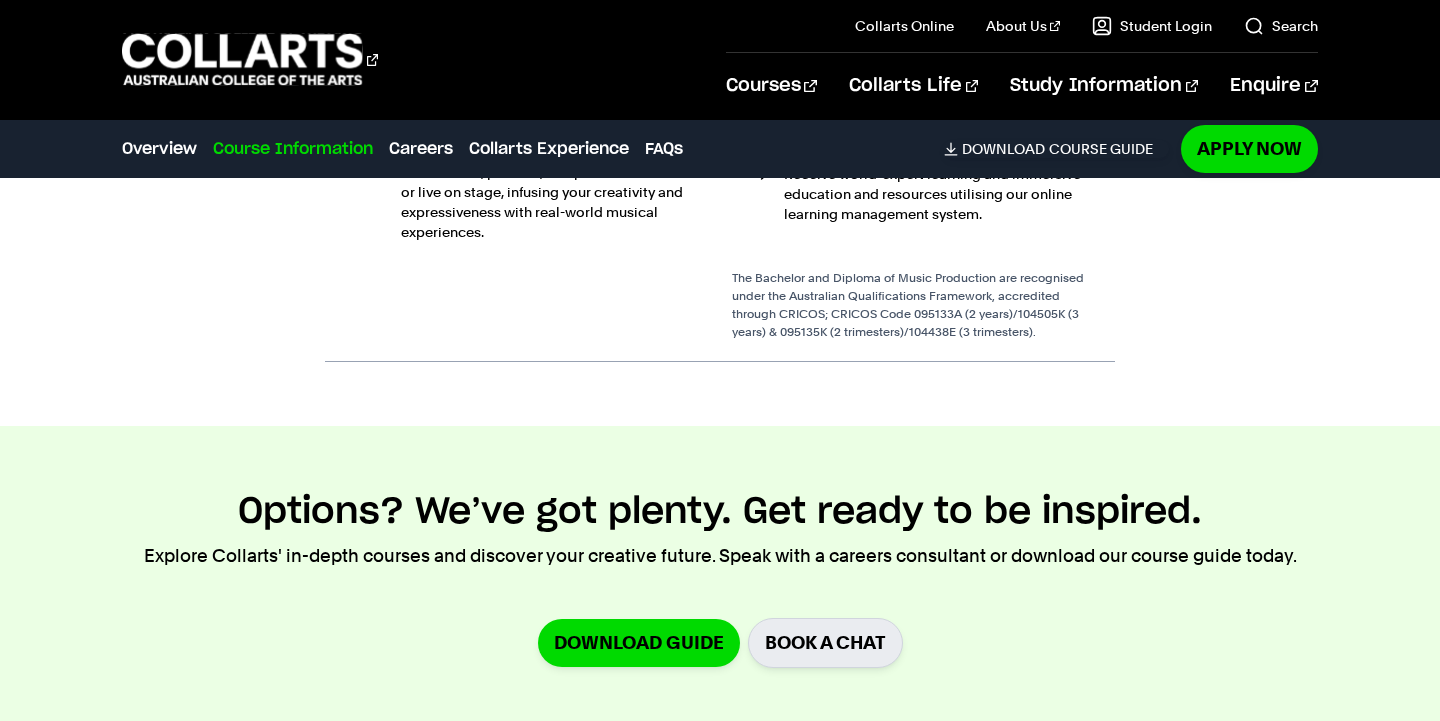 scroll, scrollTop: 6306, scrollLeft: 0, axis: vertical 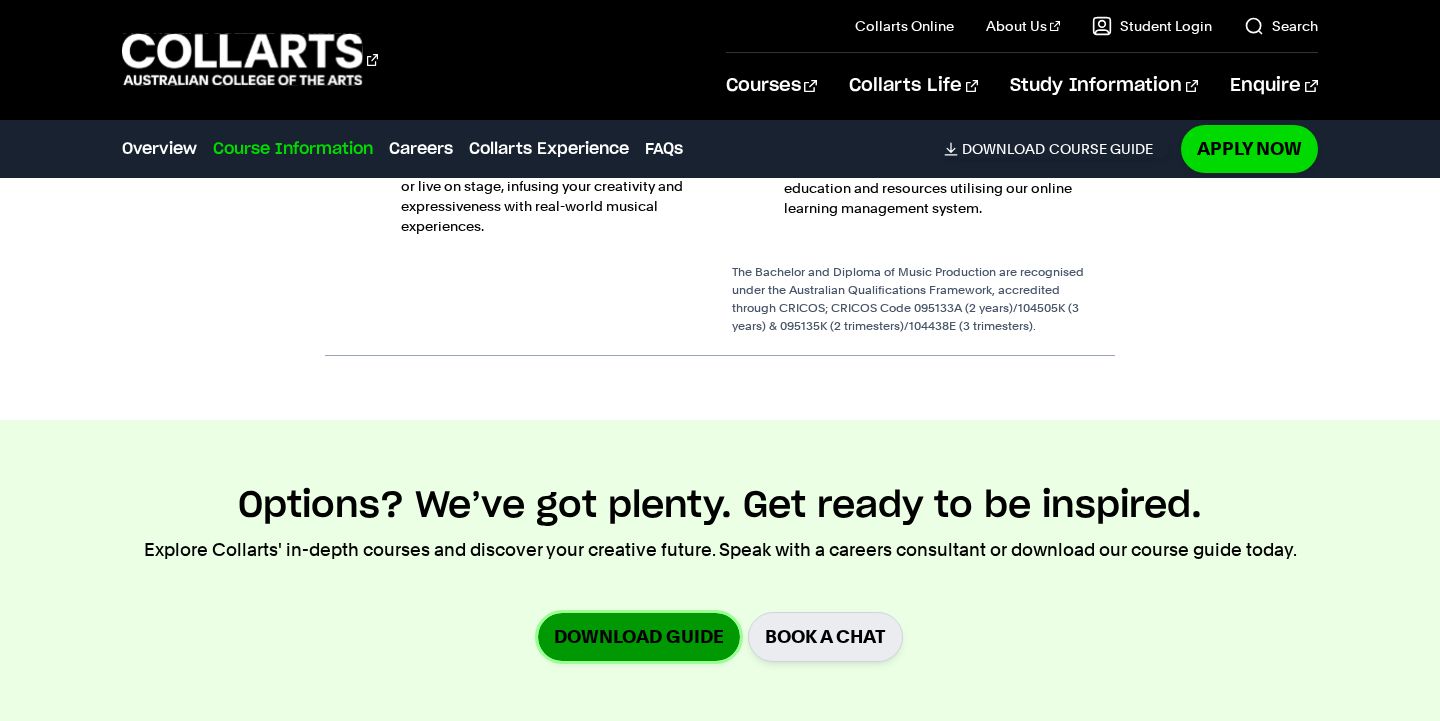 click on "Download Guide" at bounding box center (639, 636) 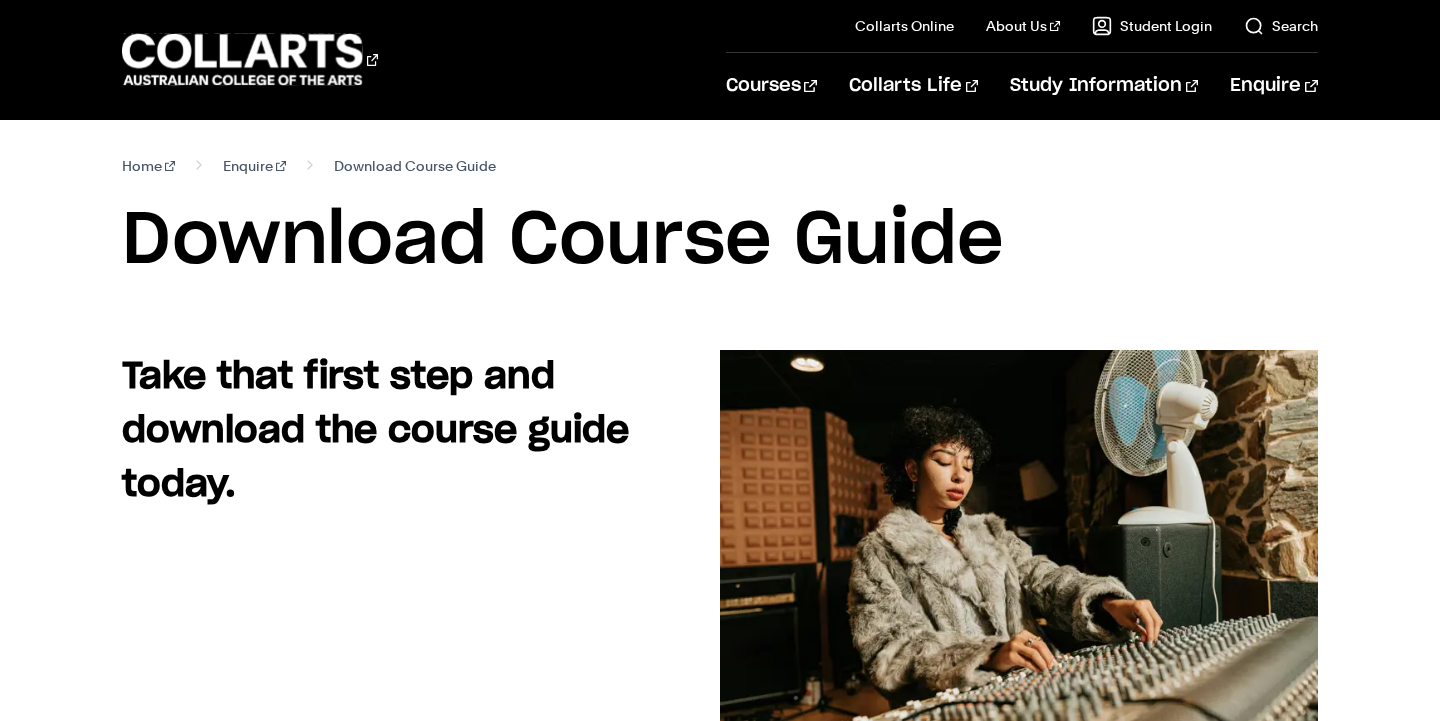 scroll, scrollTop: 0, scrollLeft: 0, axis: both 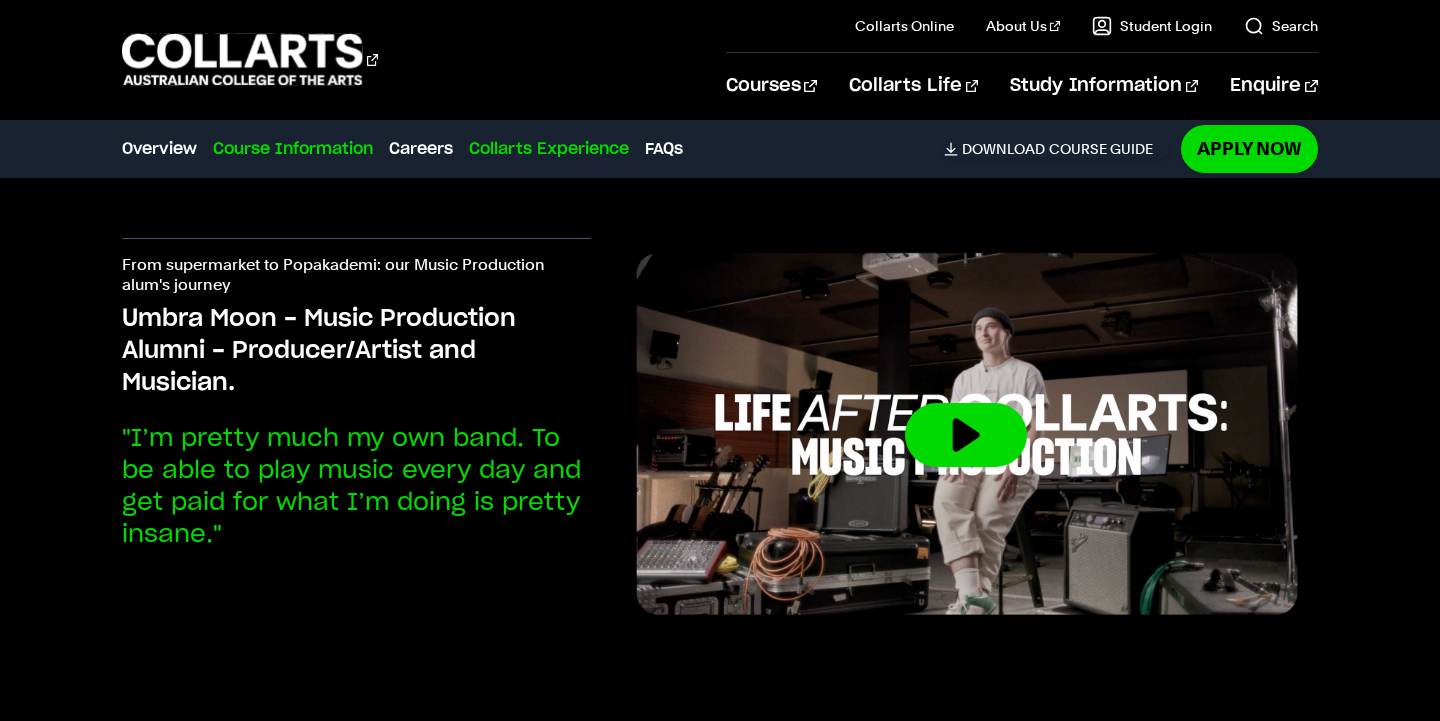 click on "Course Information" at bounding box center (293, 149) 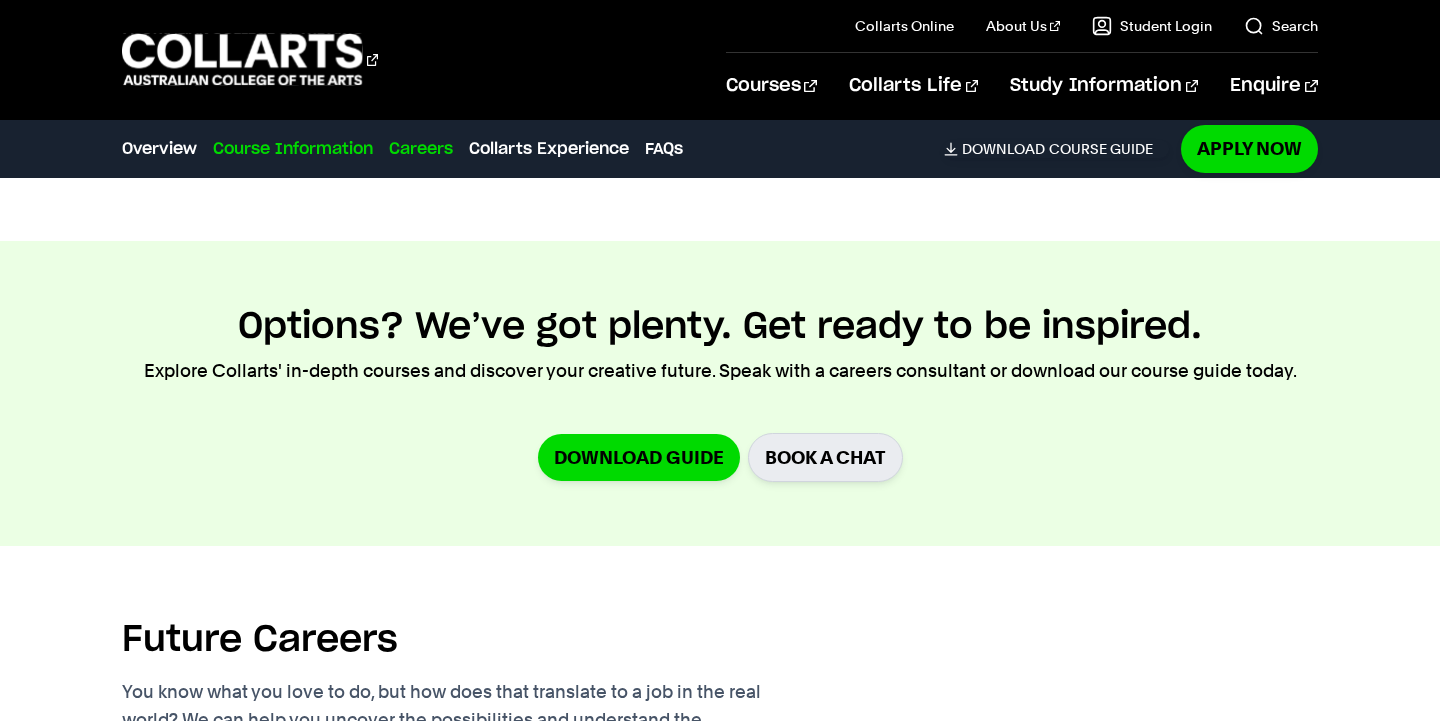 scroll, scrollTop: 2524, scrollLeft: 0, axis: vertical 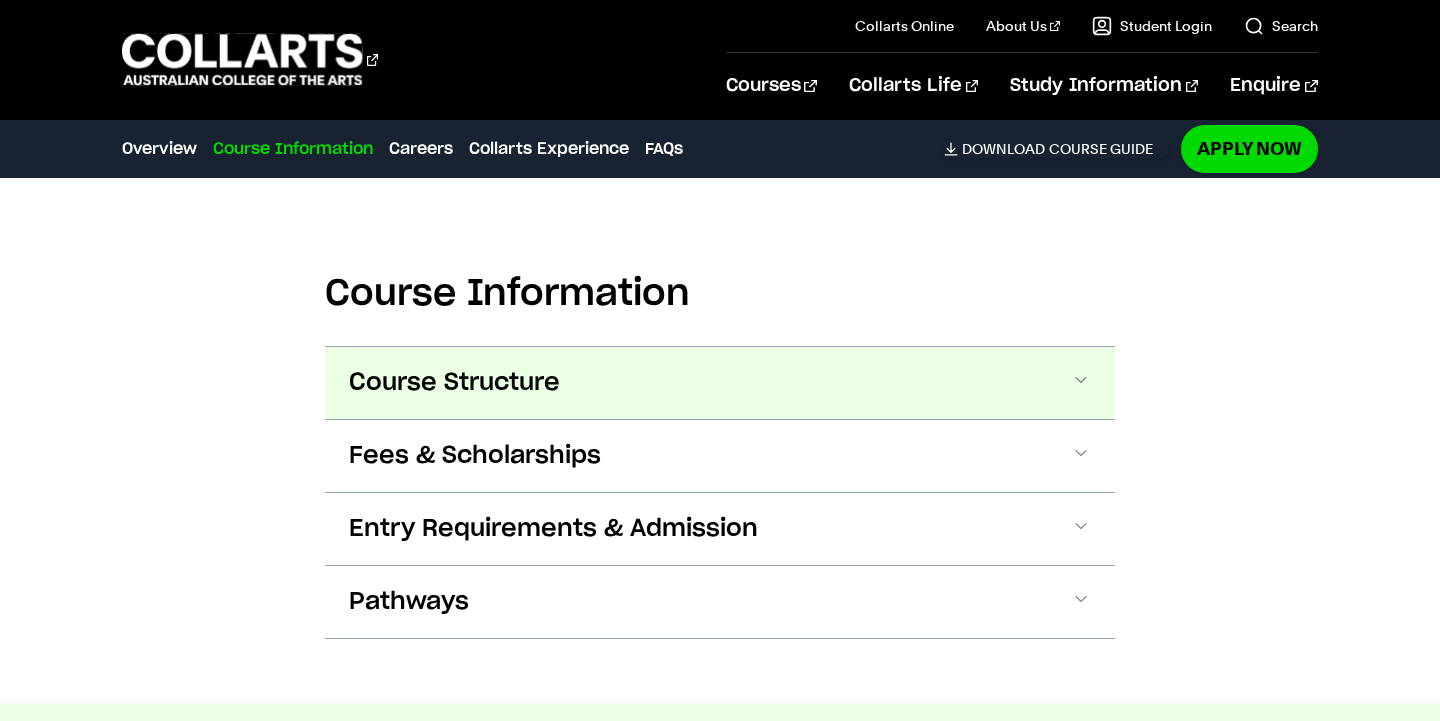 click on "Course Structure" at bounding box center [454, 383] 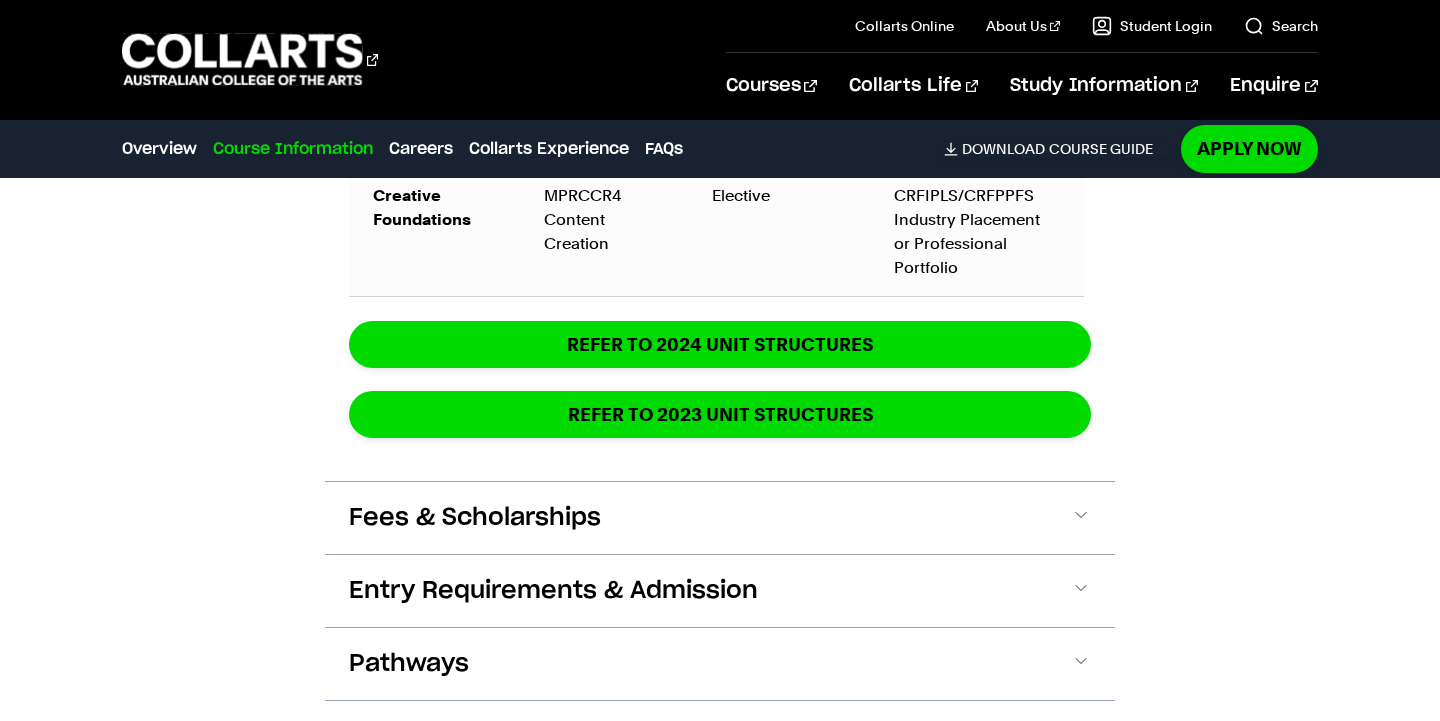 scroll, scrollTop: 3924, scrollLeft: 0, axis: vertical 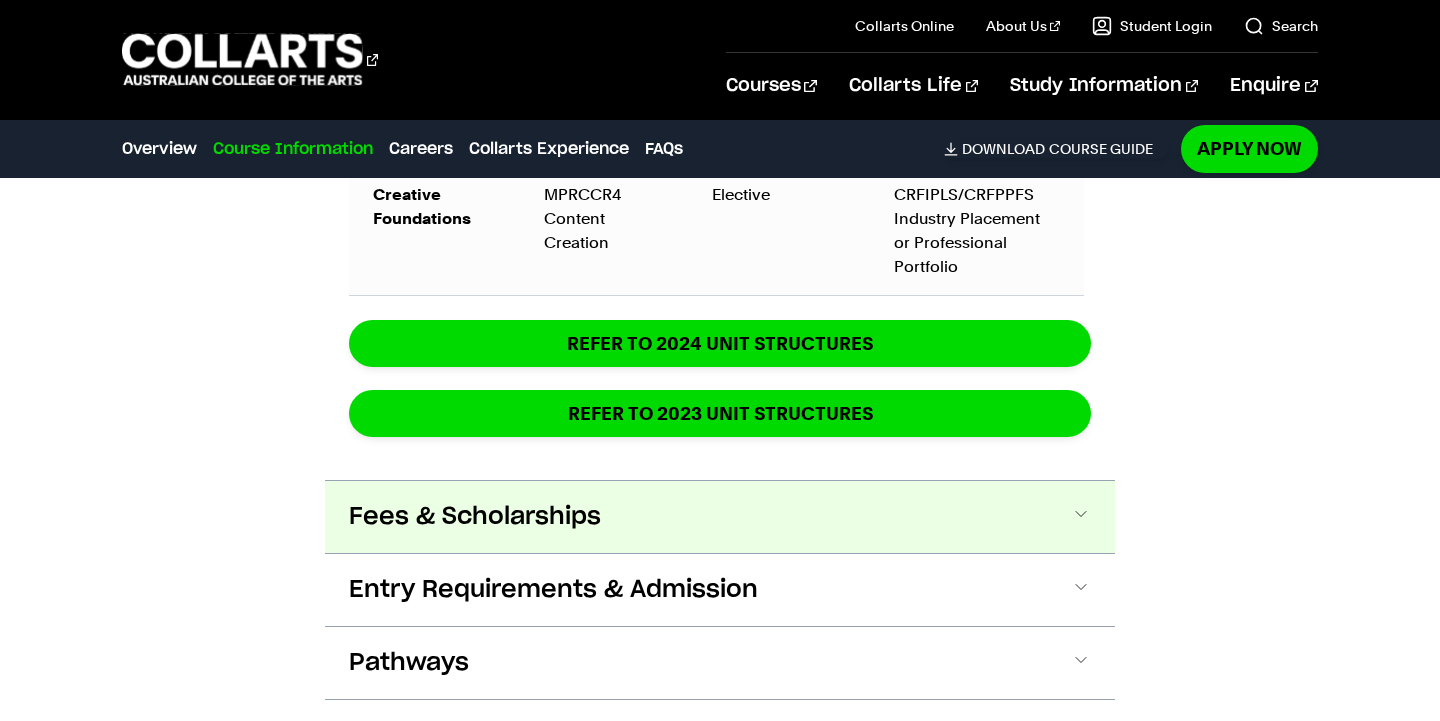 click on "Fees & Scholarships" at bounding box center [475, 517] 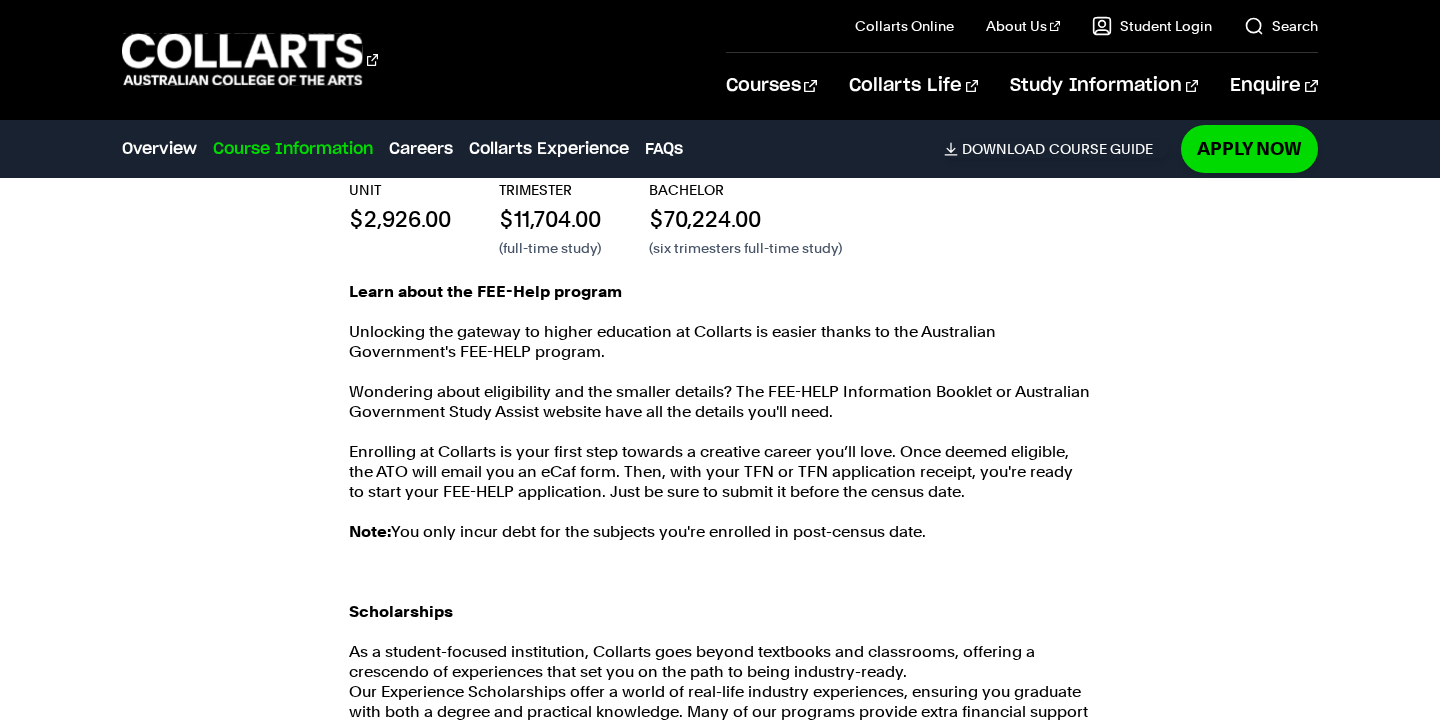 scroll, scrollTop: 4506, scrollLeft: 0, axis: vertical 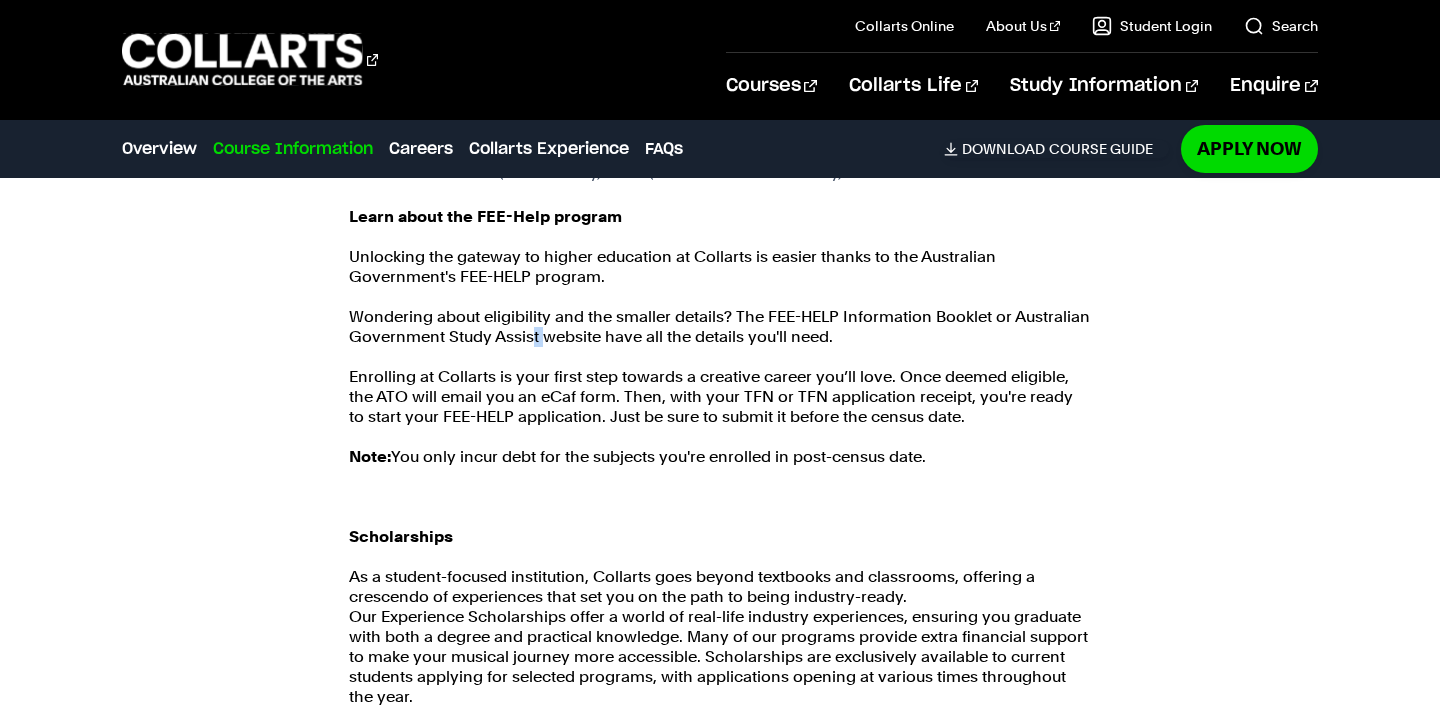 drag, startPoint x: 542, startPoint y: 316, endPoint x: 529, endPoint y: 303, distance: 18.384777 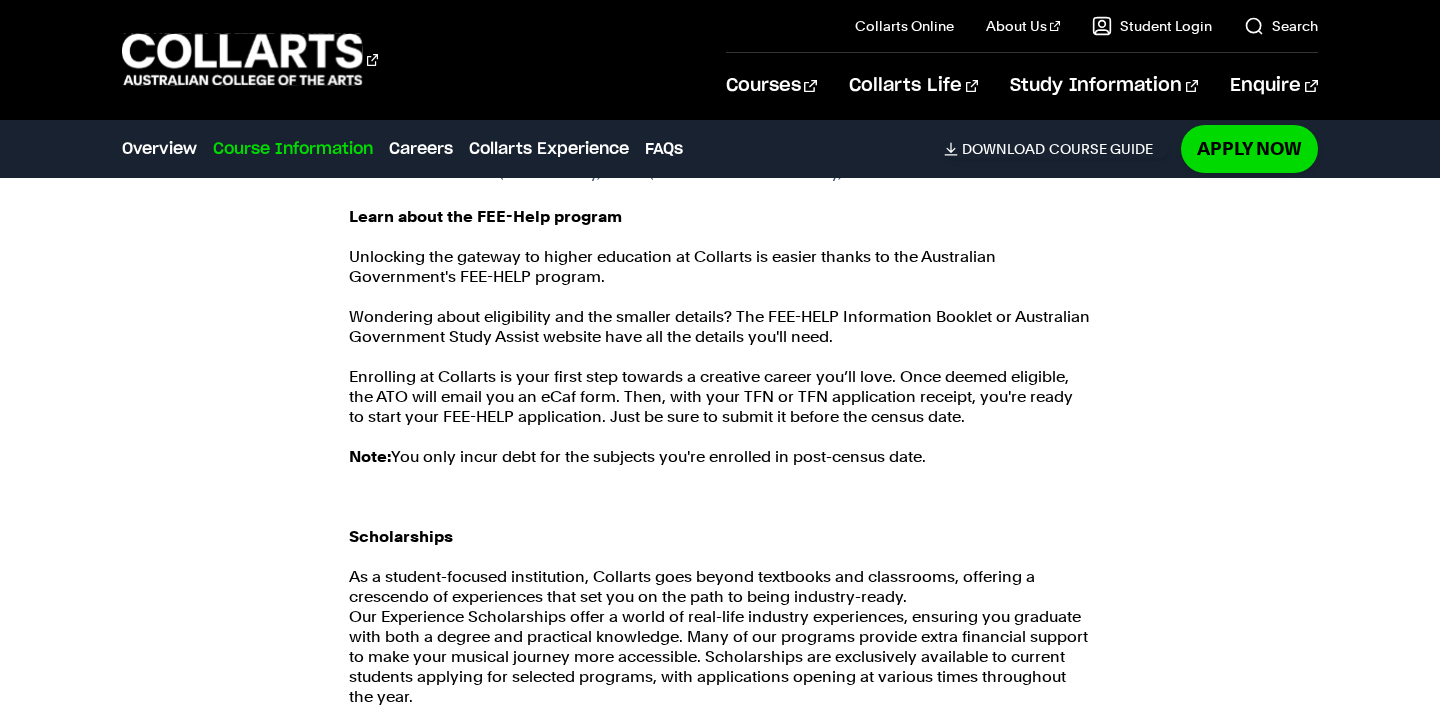 click on "Wondering about eligibility and the smaller details? The FEE-HELP Information Booklet or Australian Government Study Assist website have all the details you'll need." at bounding box center [720, 327] 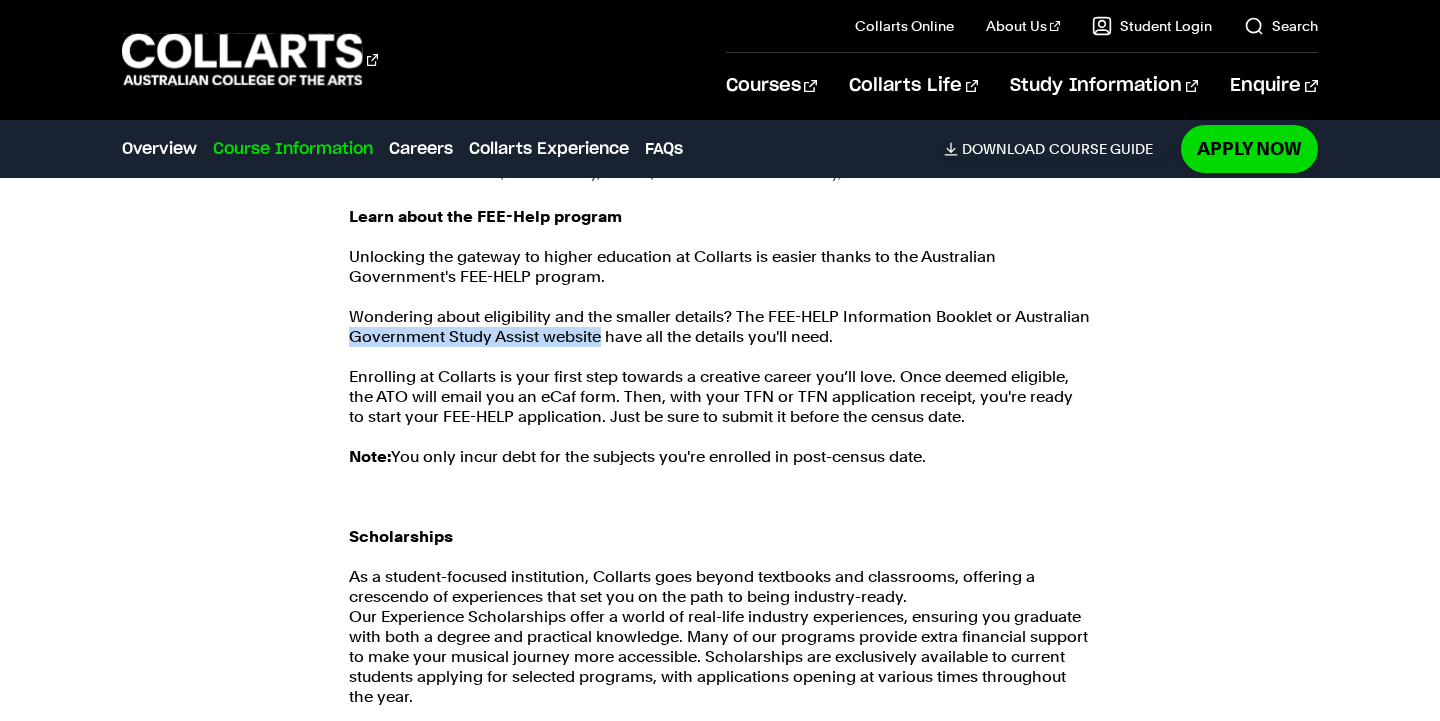drag, startPoint x: 600, startPoint y: 312, endPoint x: 336, endPoint y: 312, distance: 264 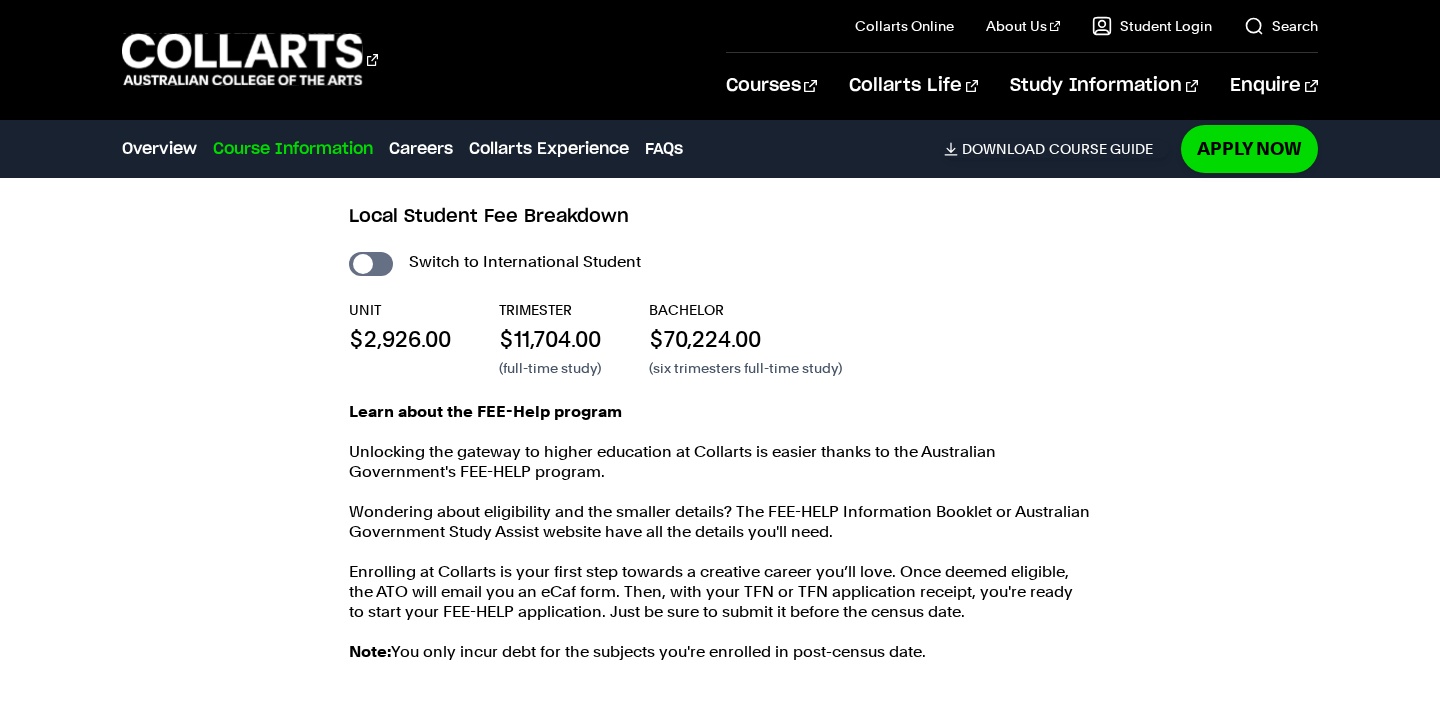 click on "Learn about the FEE-Help program" at bounding box center [720, 412] 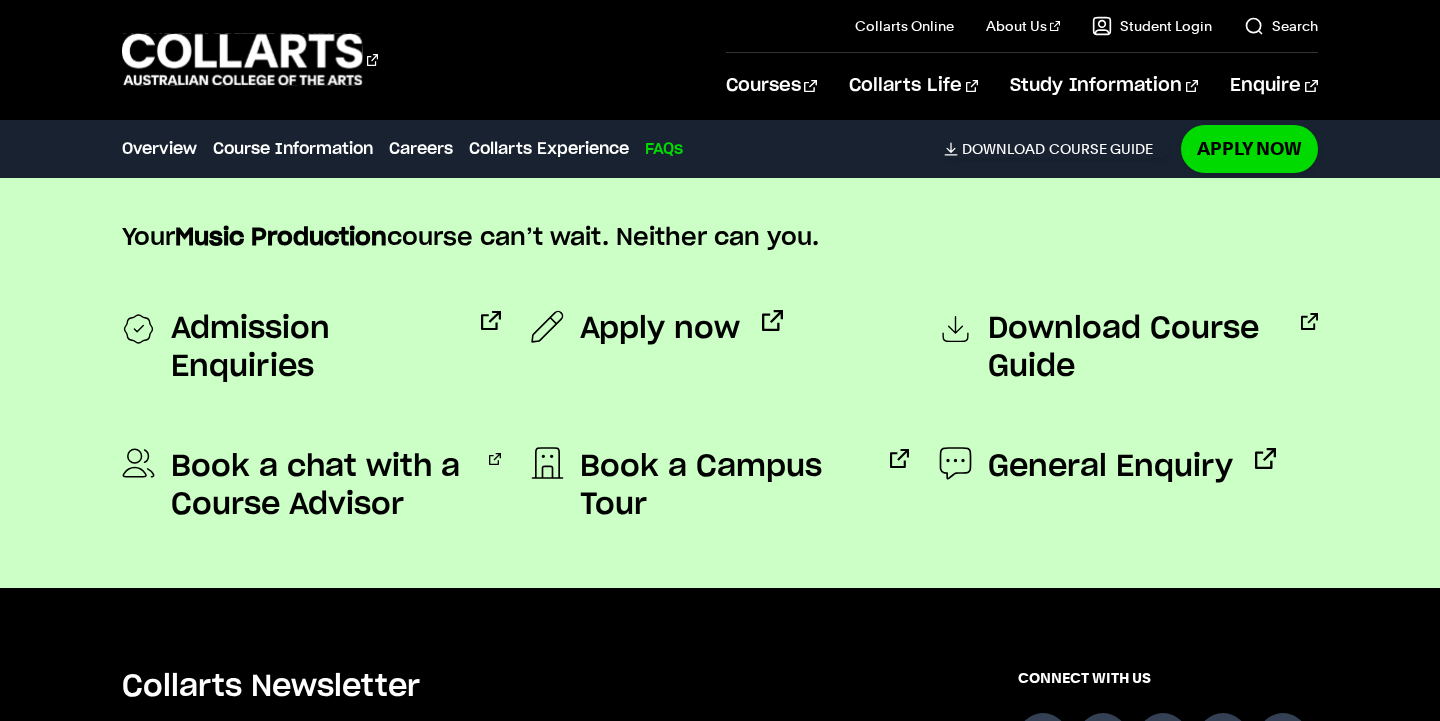 scroll, scrollTop: 10072, scrollLeft: 0, axis: vertical 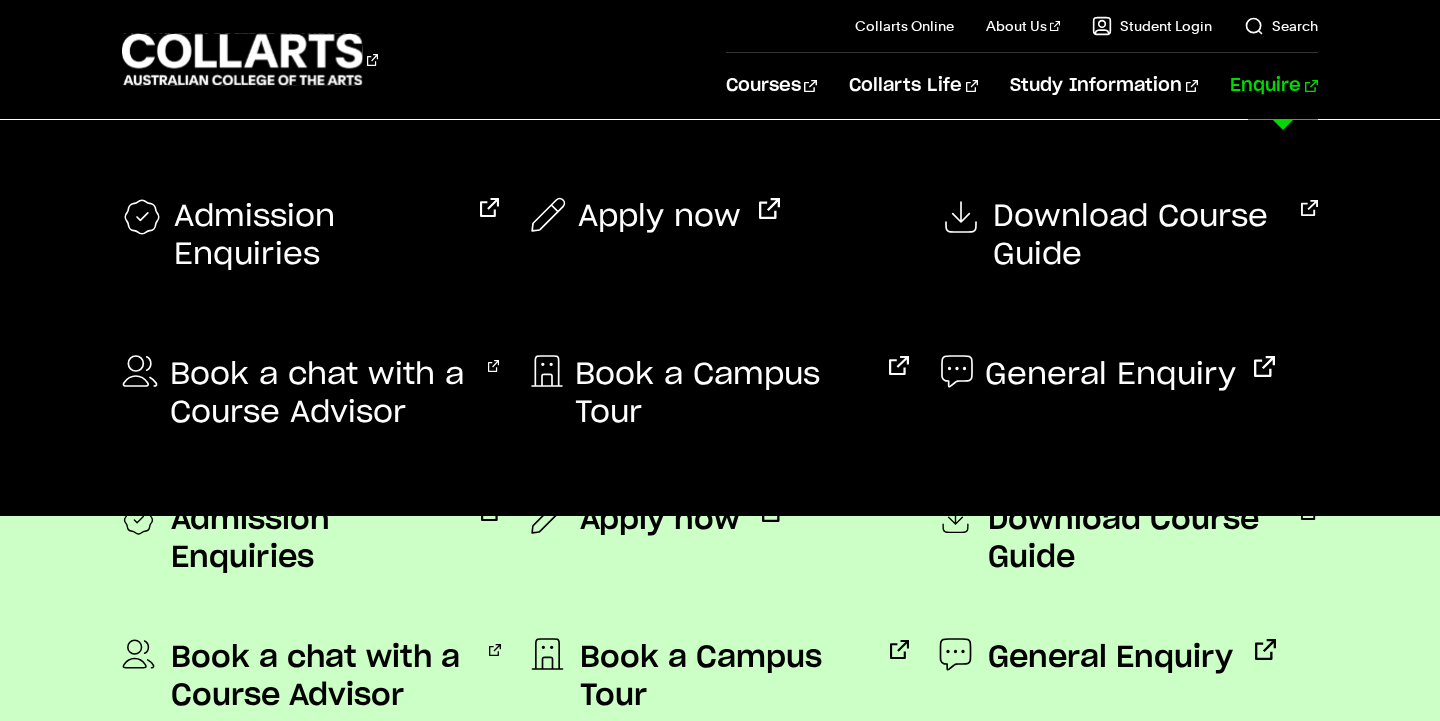 click on "Enquire" at bounding box center [1273, 86] 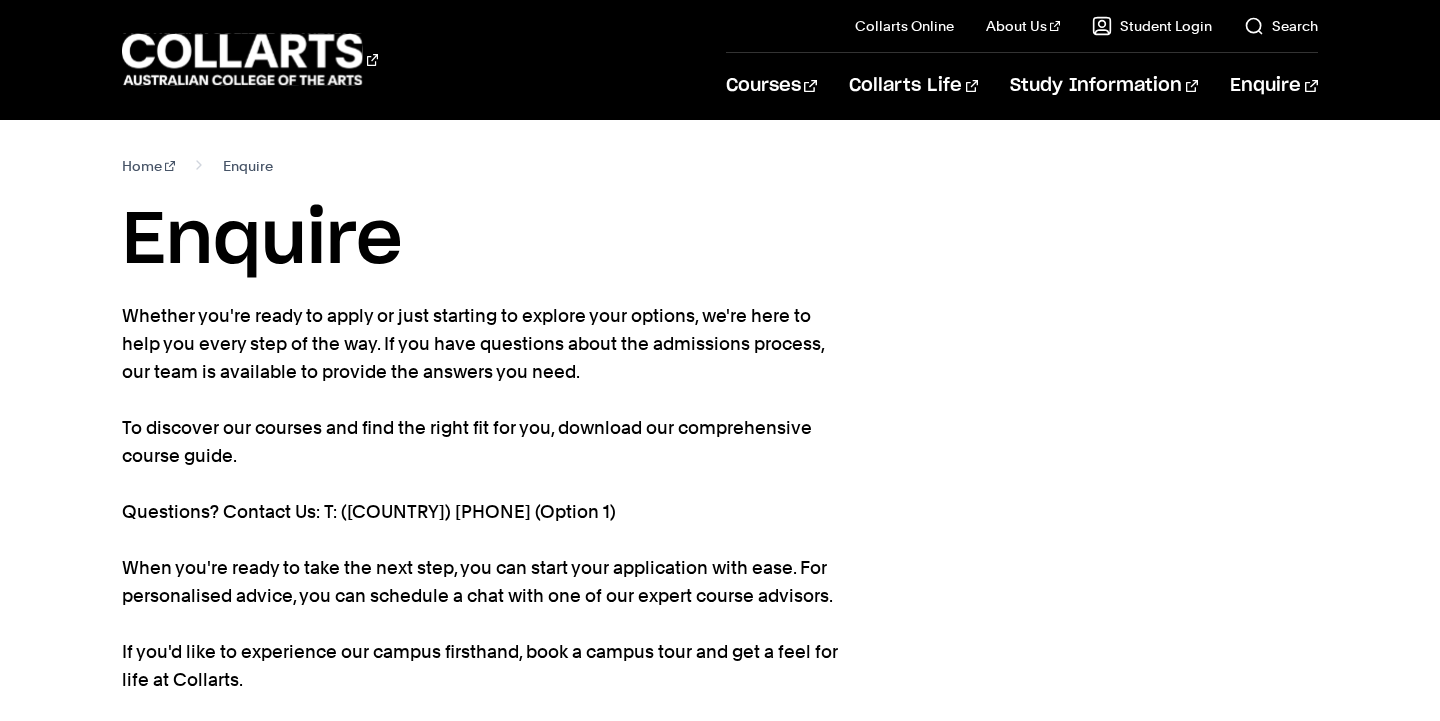 scroll, scrollTop: 0, scrollLeft: 0, axis: both 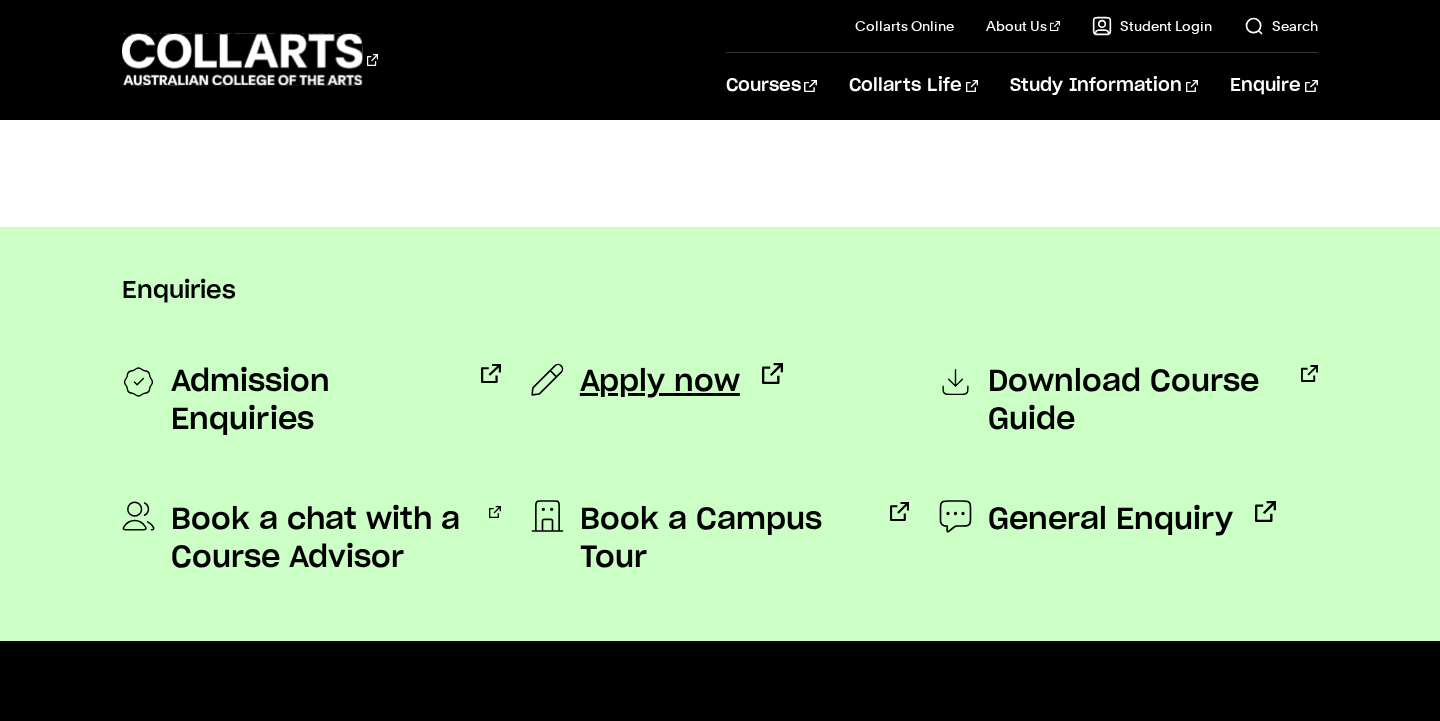 click on "Apply now" at bounding box center [660, 382] 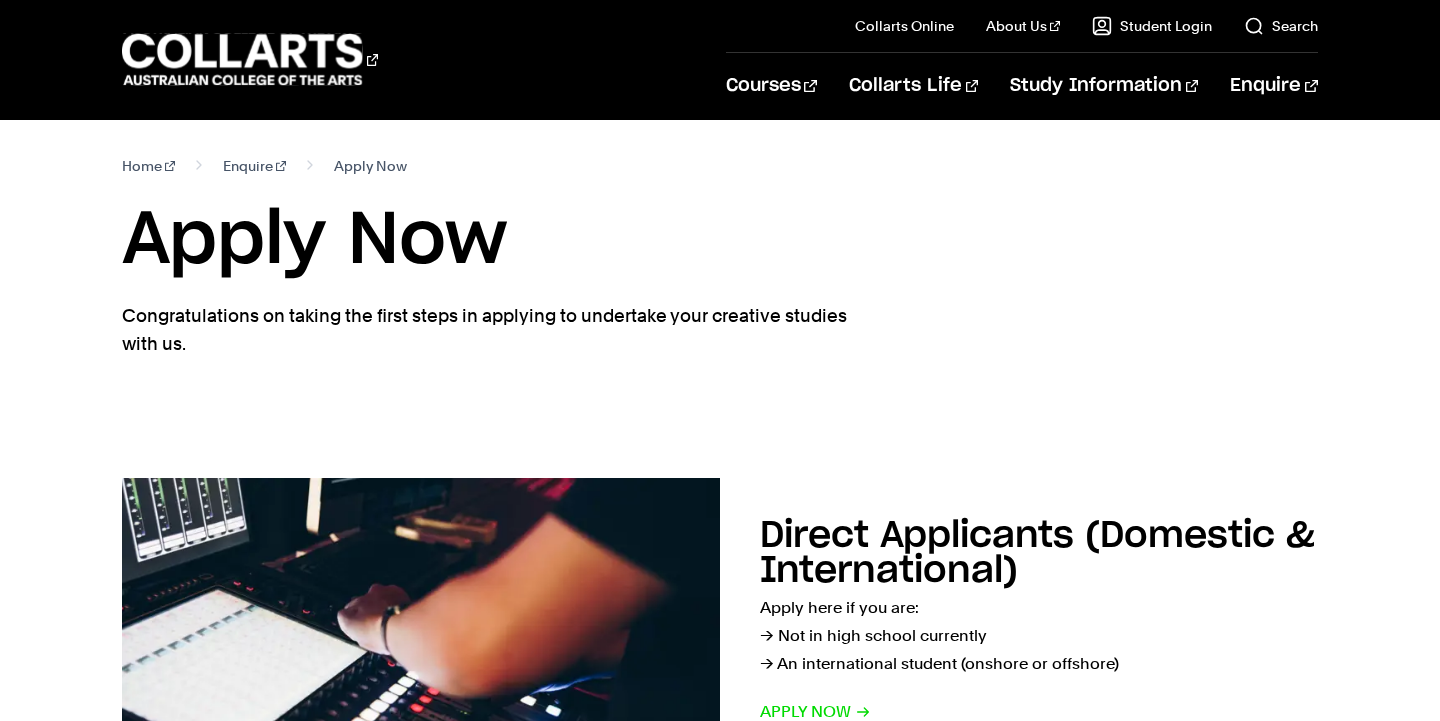scroll, scrollTop: 0, scrollLeft: 0, axis: both 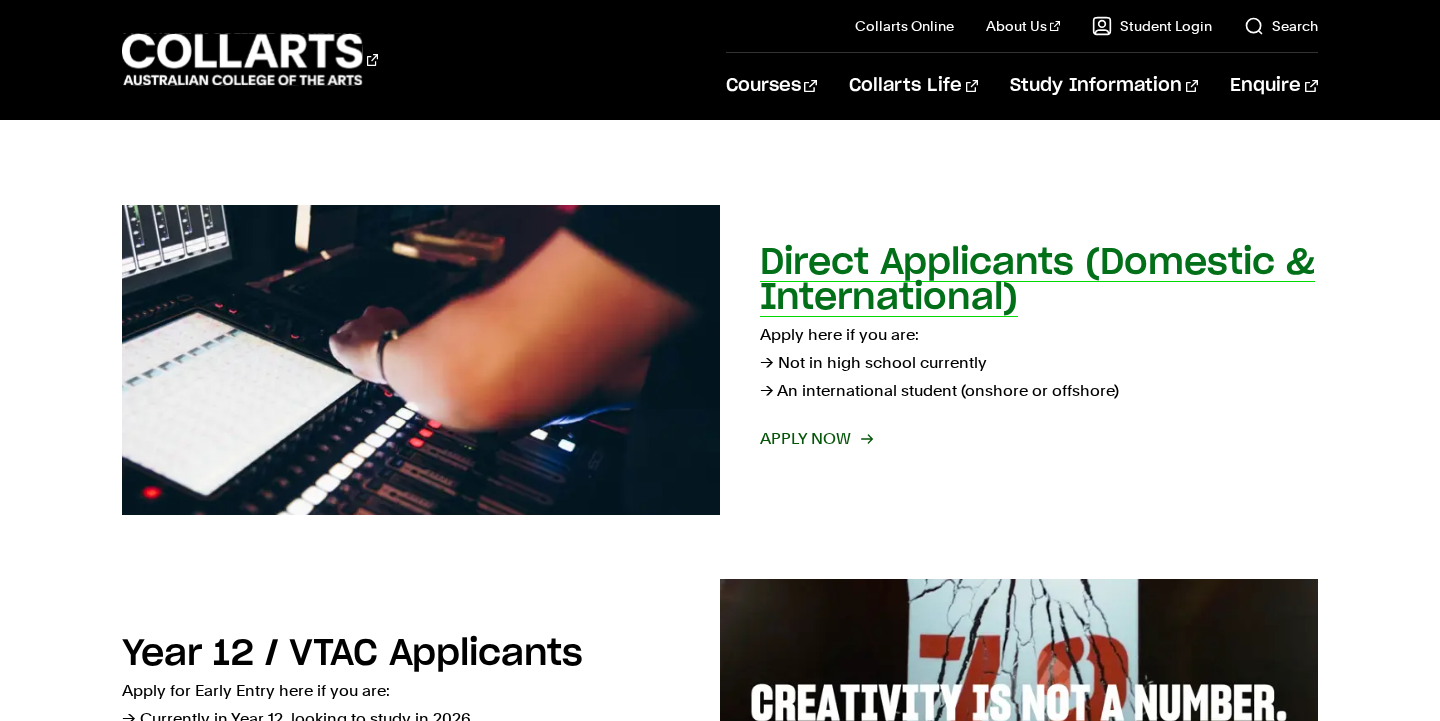 click on "Apply now" at bounding box center [815, 439] 